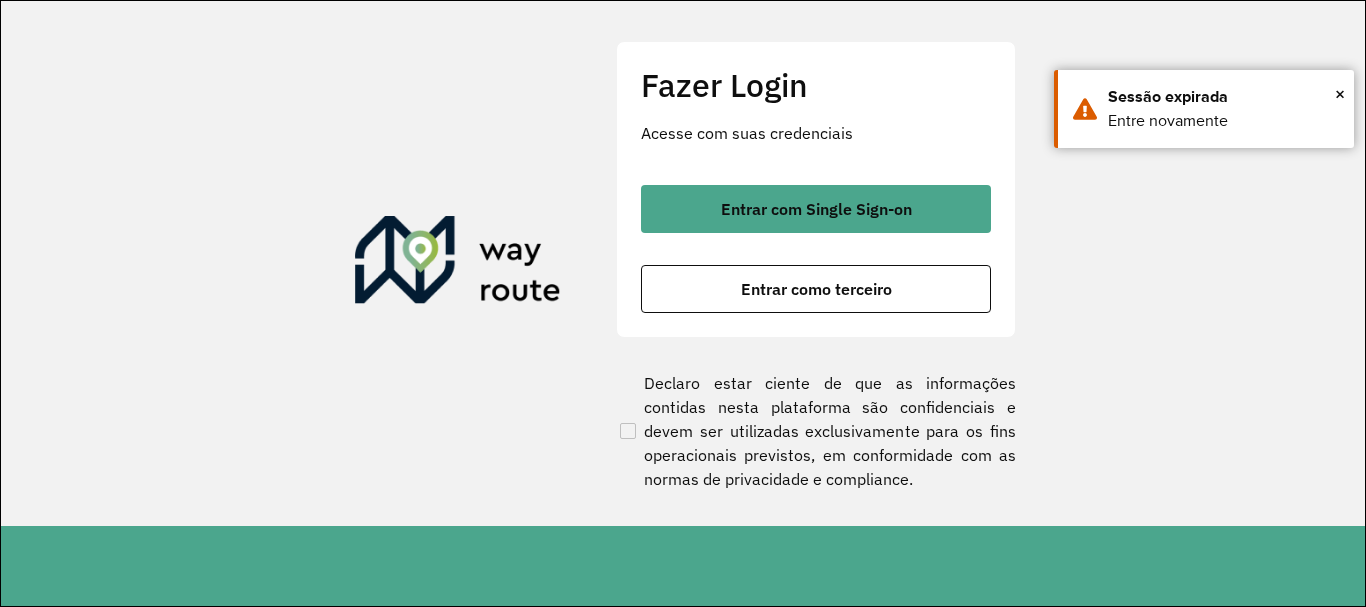 scroll, scrollTop: 0, scrollLeft: 0, axis: both 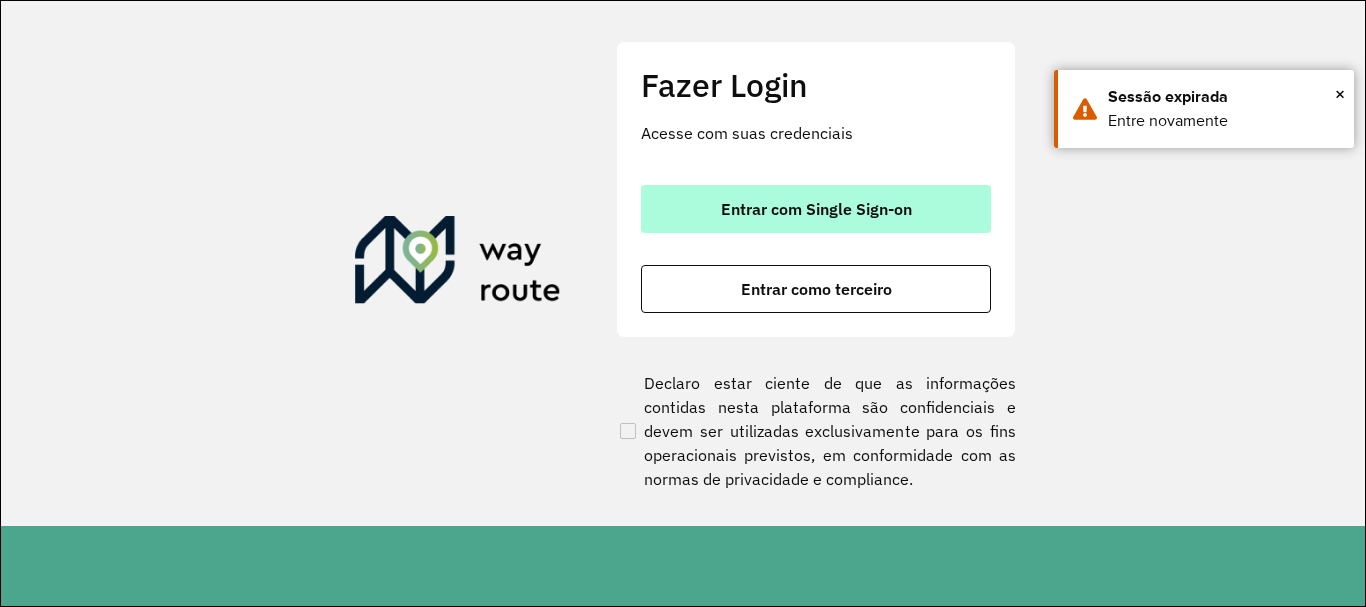 click on "Entrar com Single Sign-on" at bounding box center [816, 209] 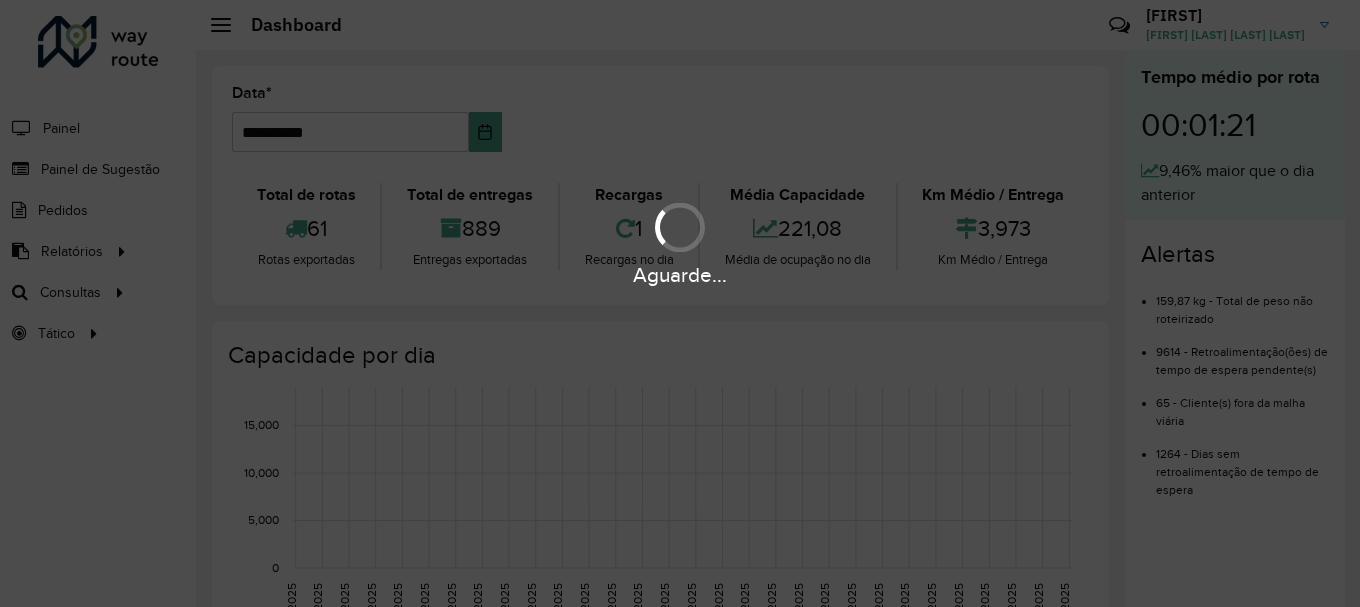scroll, scrollTop: 0, scrollLeft: 0, axis: both 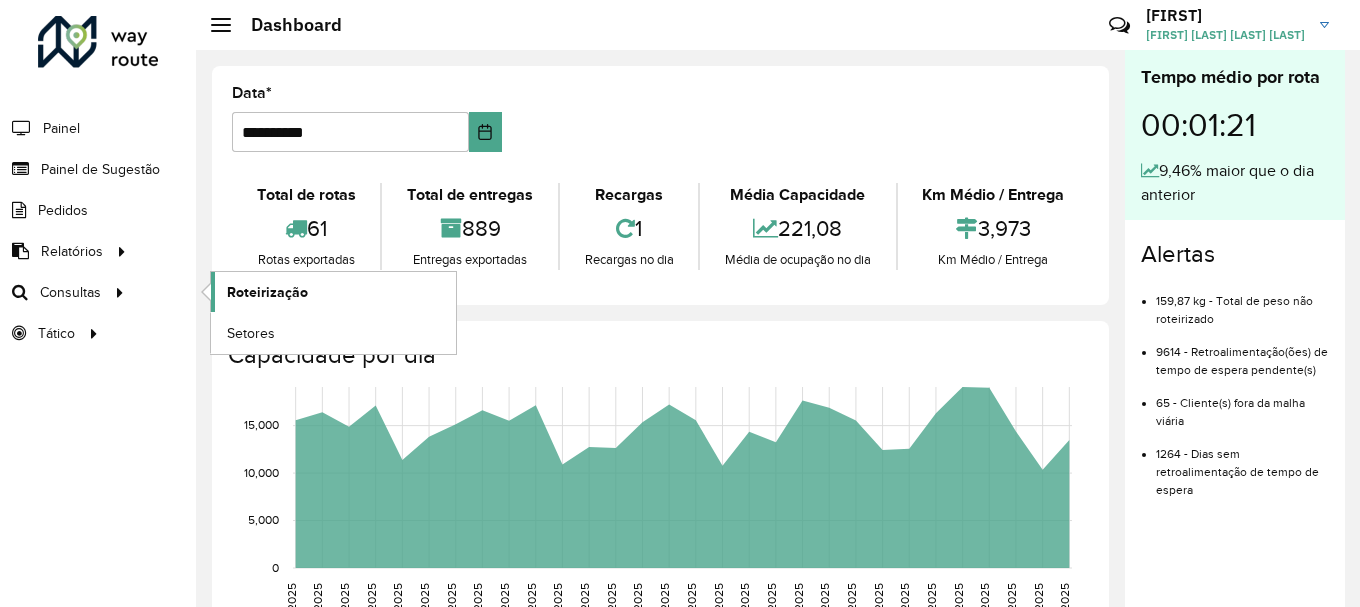 click on "Roteirização" 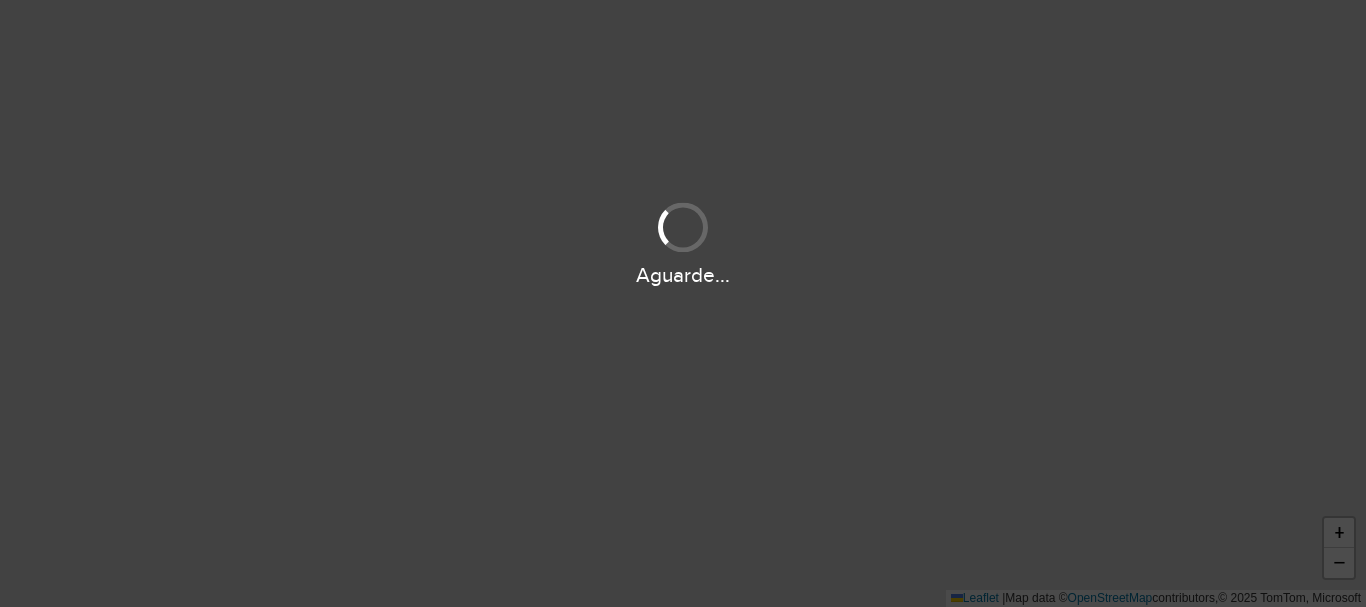 scroll, scrollTop: 0, scrollLeft: 0, axis: both 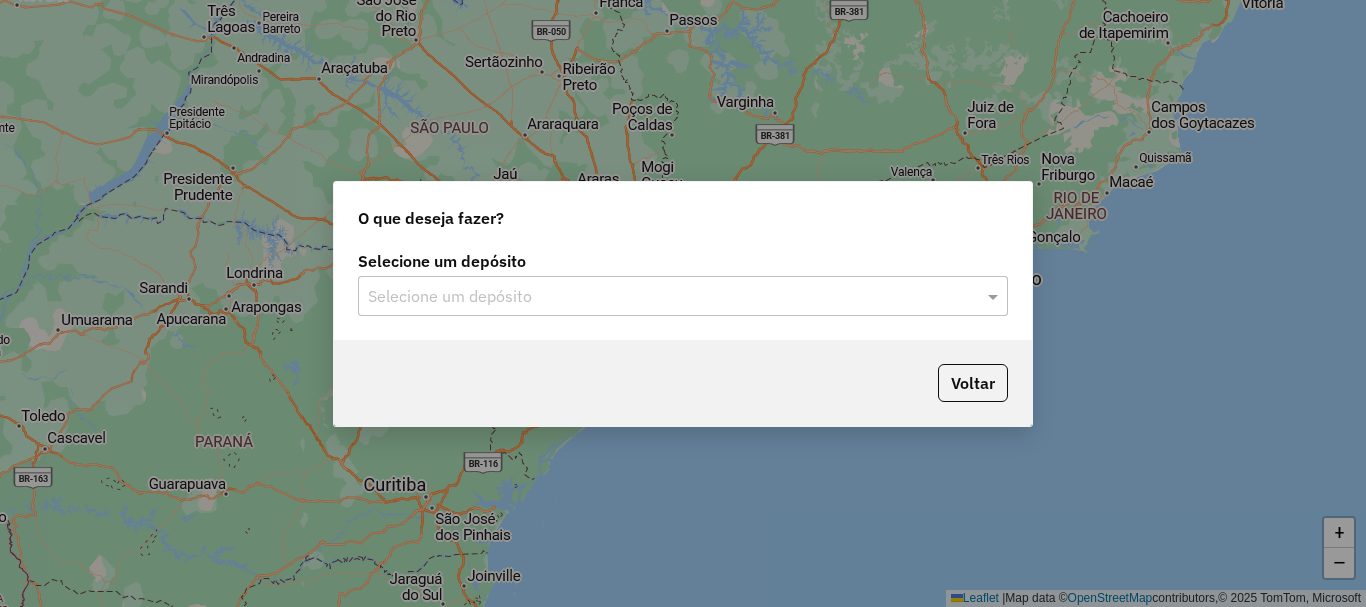 click 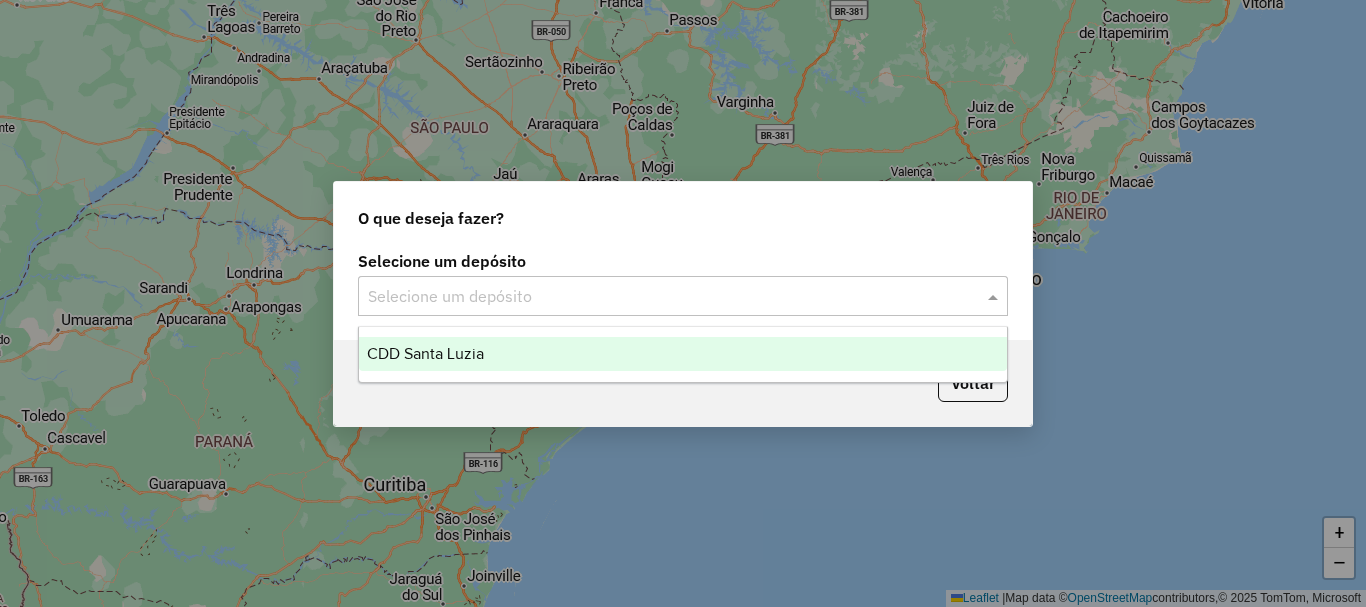 click on "CDD Santa Luzia" at bounding box center (683, 354) 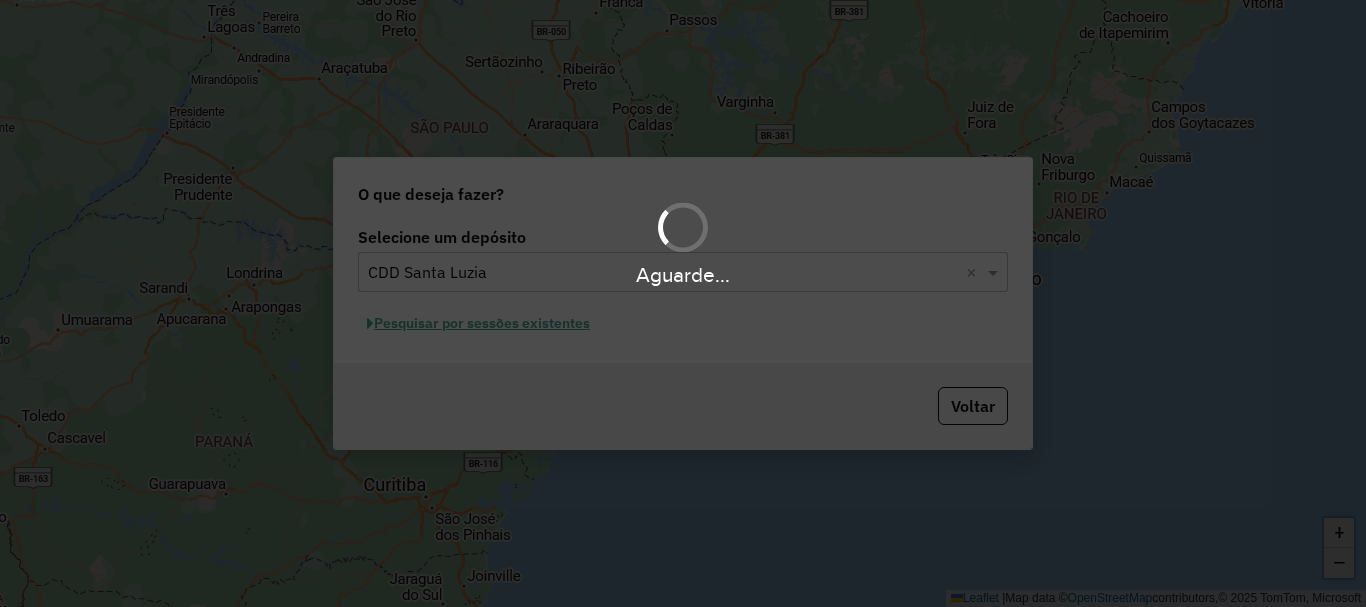 click on "Aguarde..." at bounding box center [683, 303] 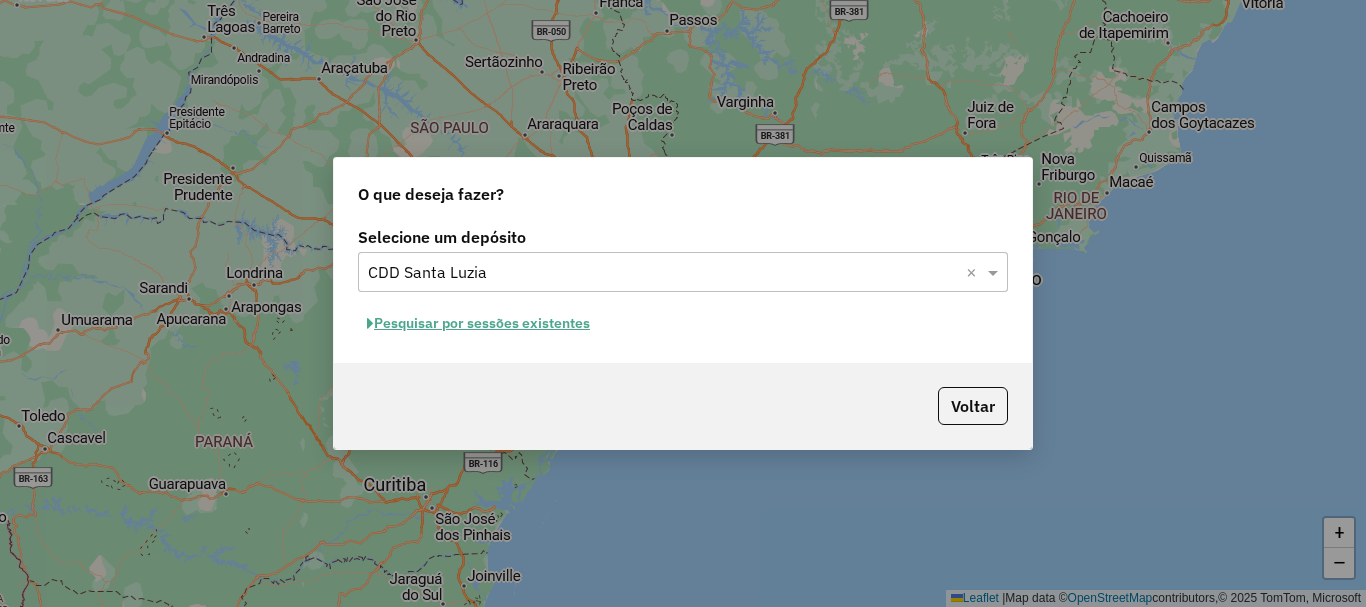 click on "Pesquisar por sessões existentes" 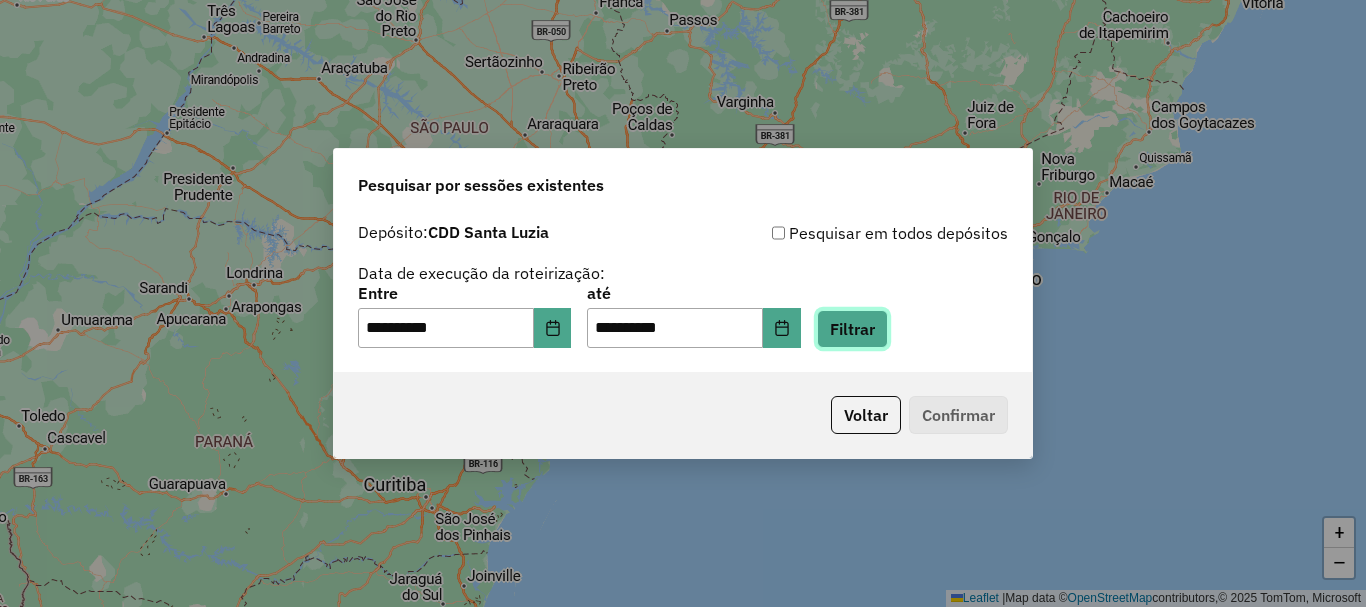 click on "Filtrar" 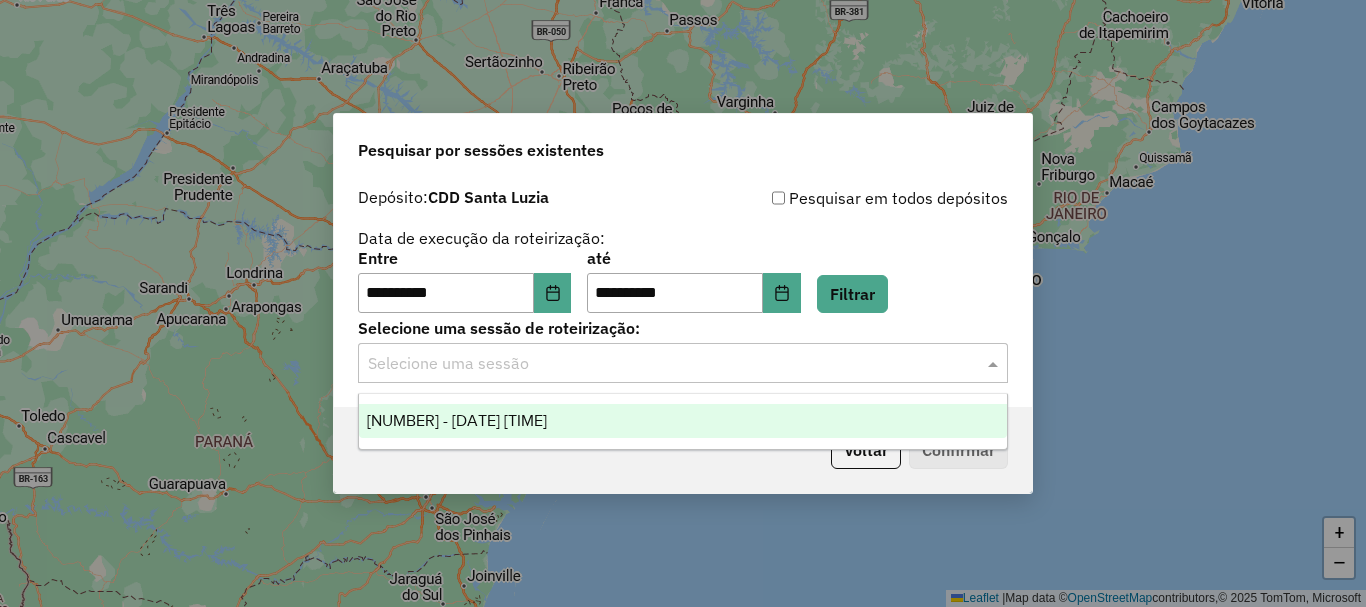 click 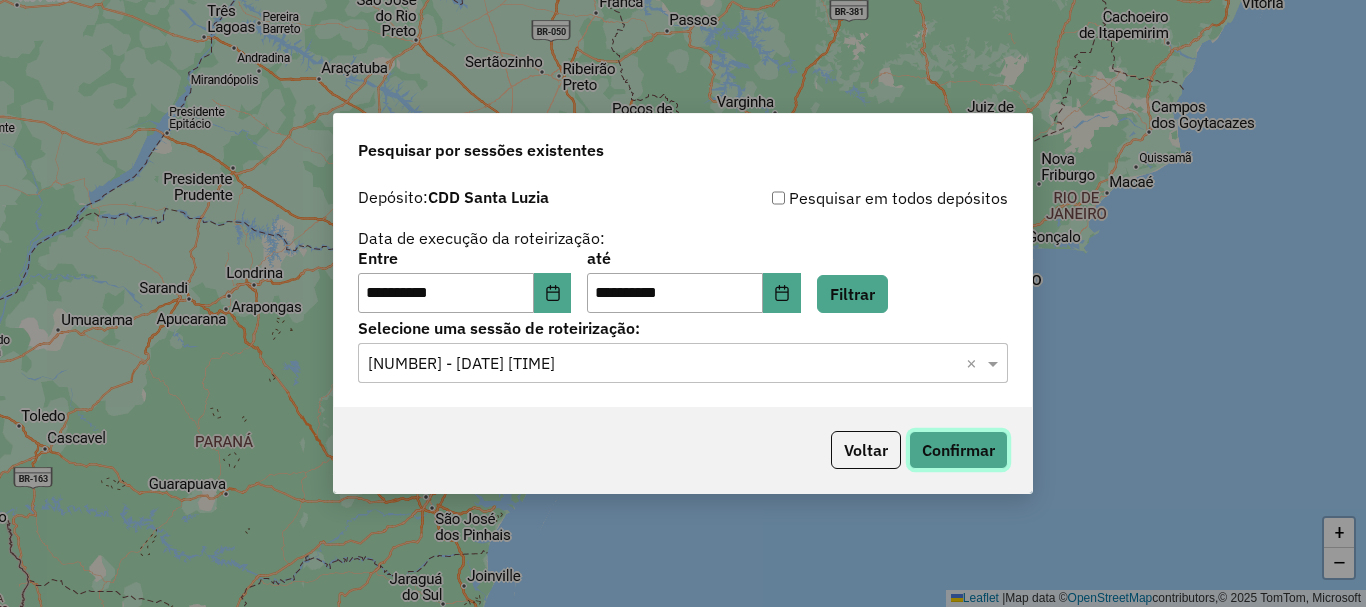 click on "Confirmar" 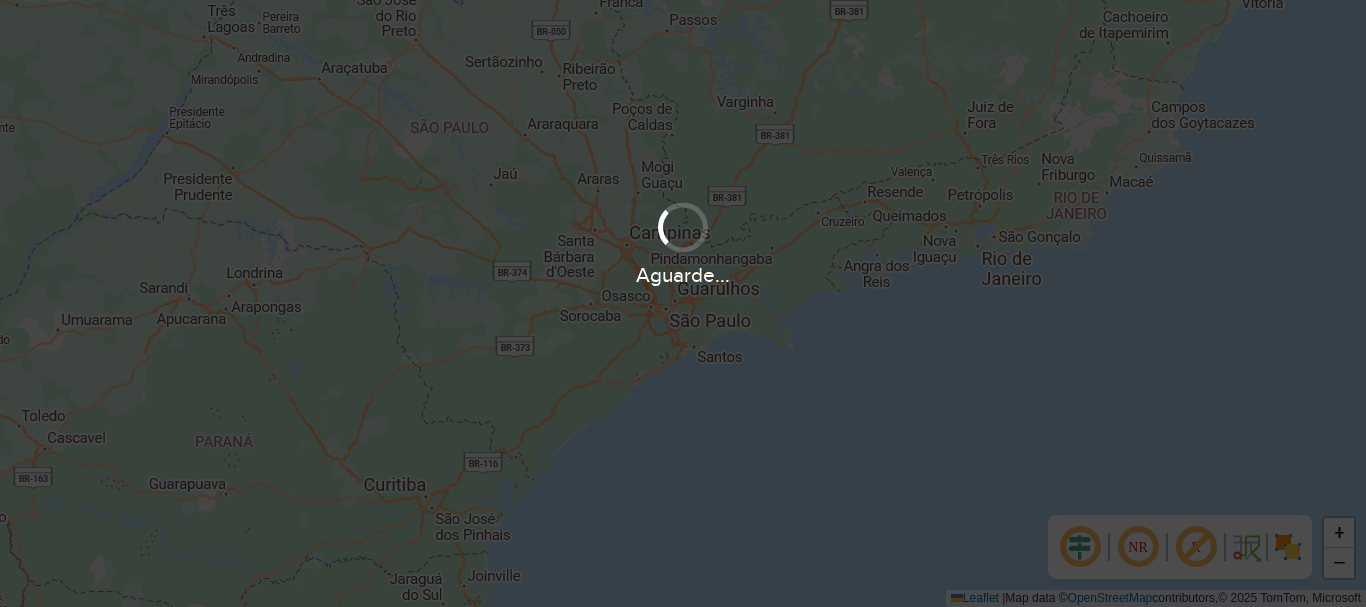 scroll, scrollTop: 0, scrollLeft: 0, axis: both 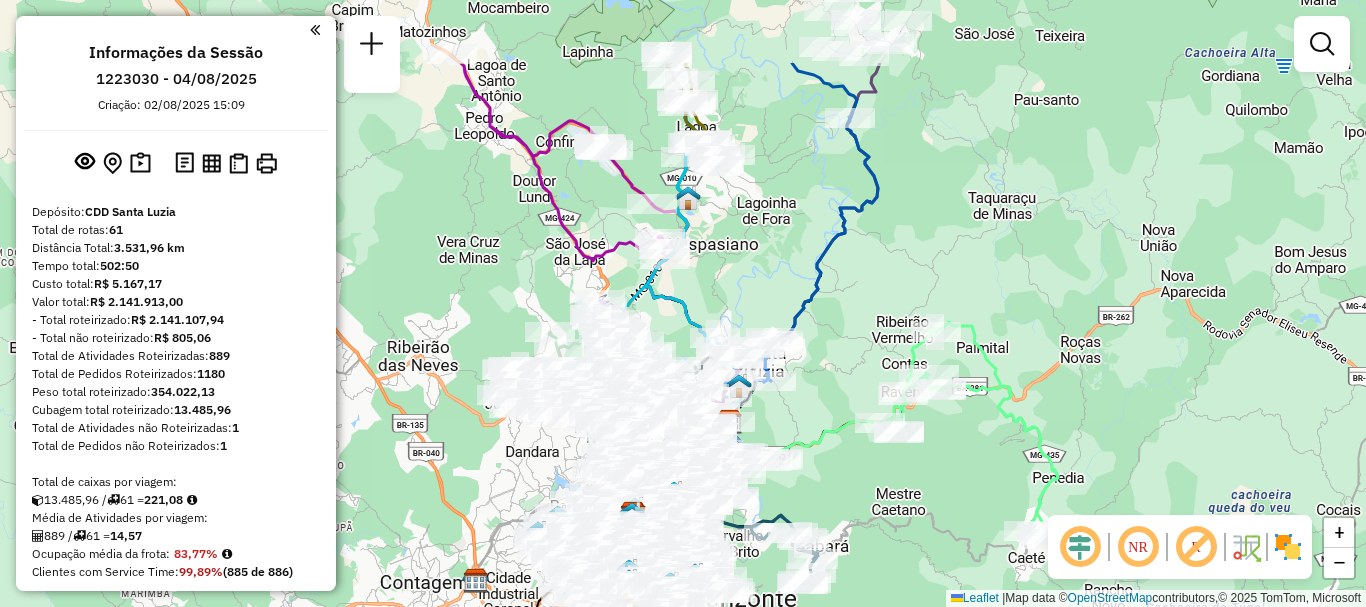 drag, startPoint x: 960, startPoint y: 189, endPoint x: 884, endPoint y: 313, distance: 145.43727 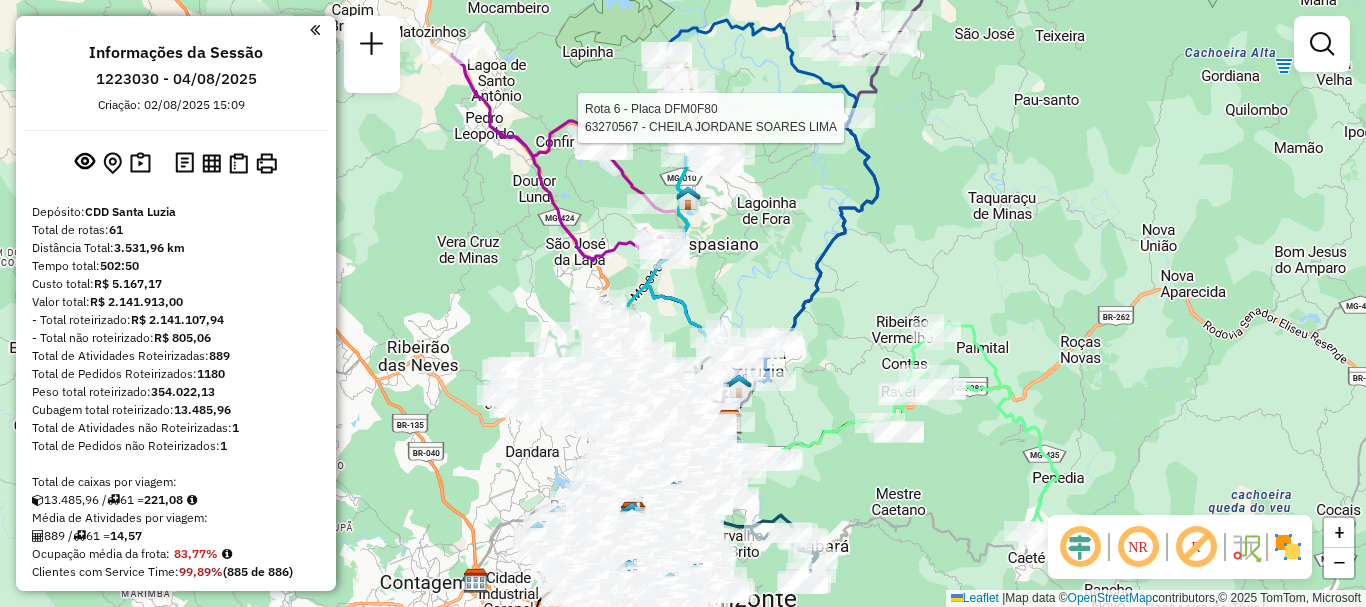 select on "**********" 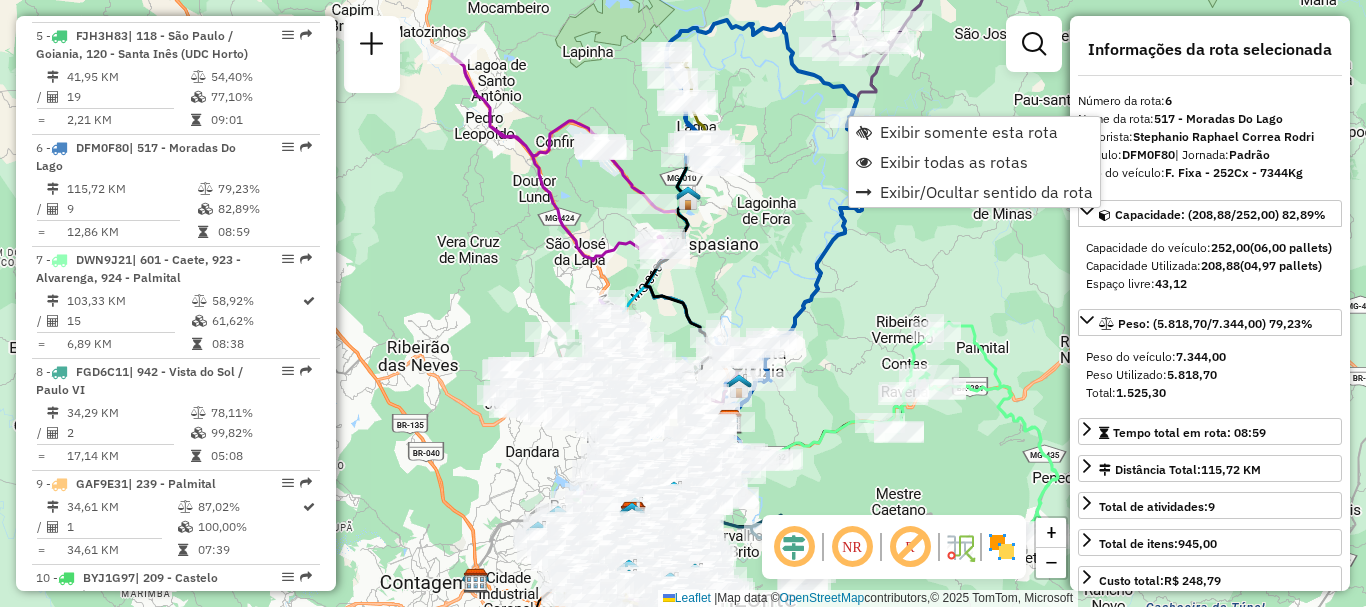 scroll, scrollTop: 1373, scrollLeft: 0, axis: vertical 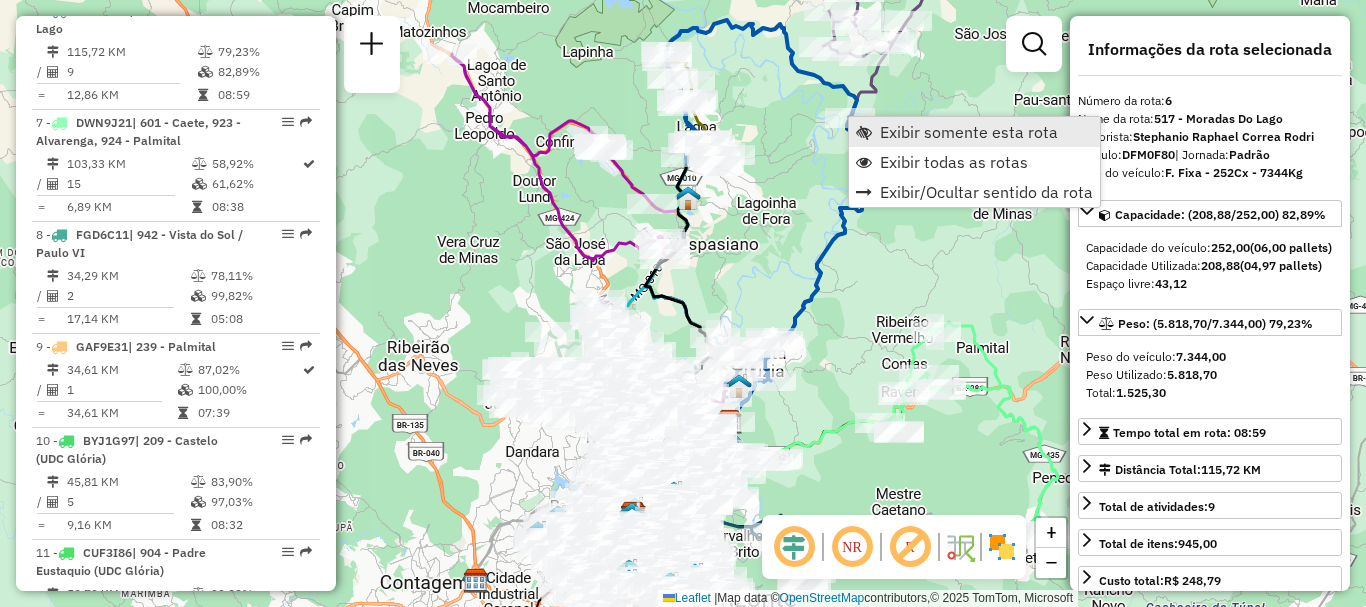 click on "Exibir somente esta rota" at bounding box center [969, 132] 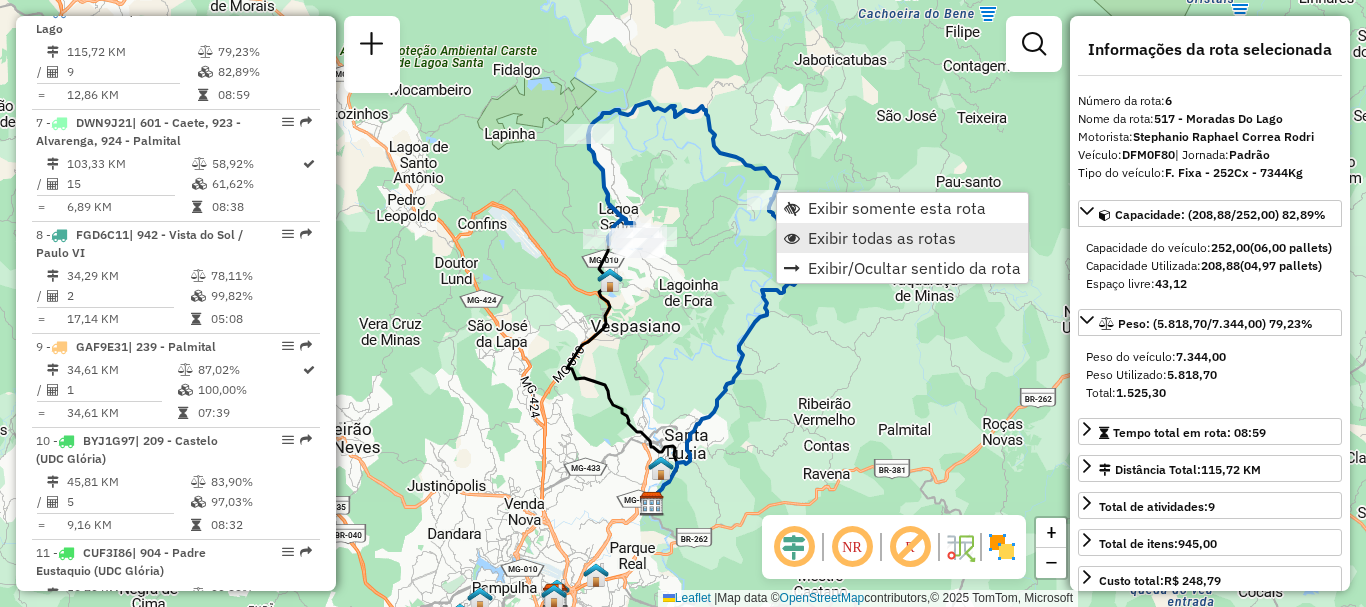 click on "Exibir todas as rotas" at bounding box center [882, 238] 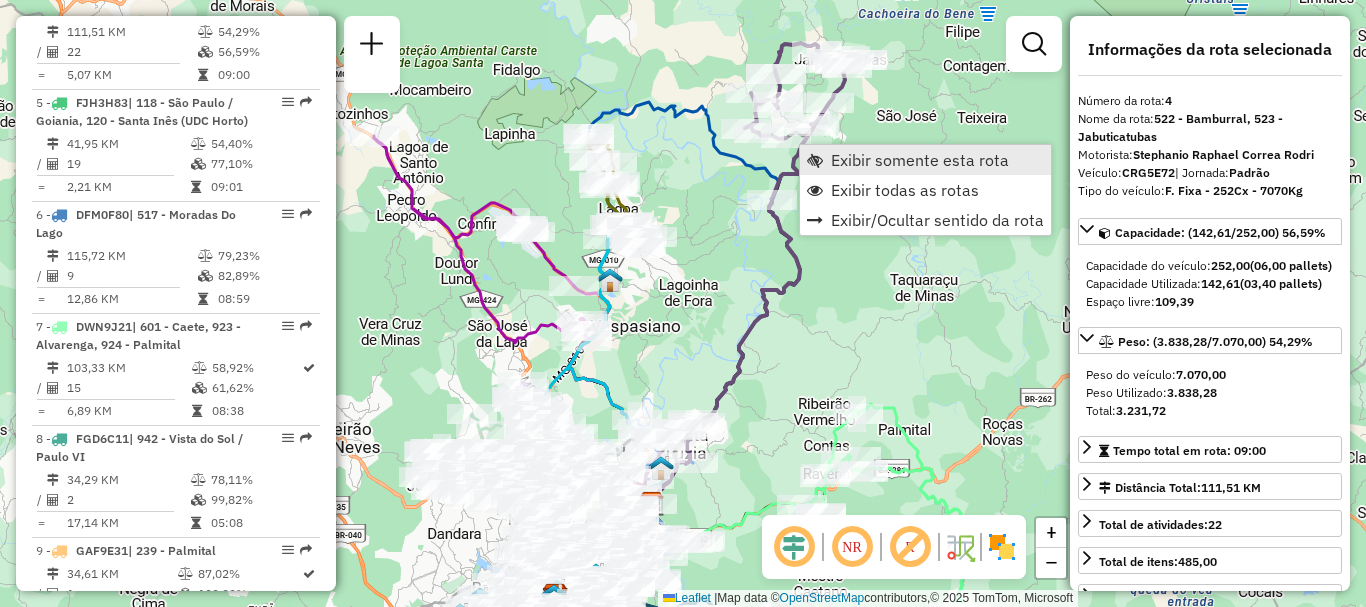 scroll, scrollTop: 1131, scrollLeft: 0, axis: vertical 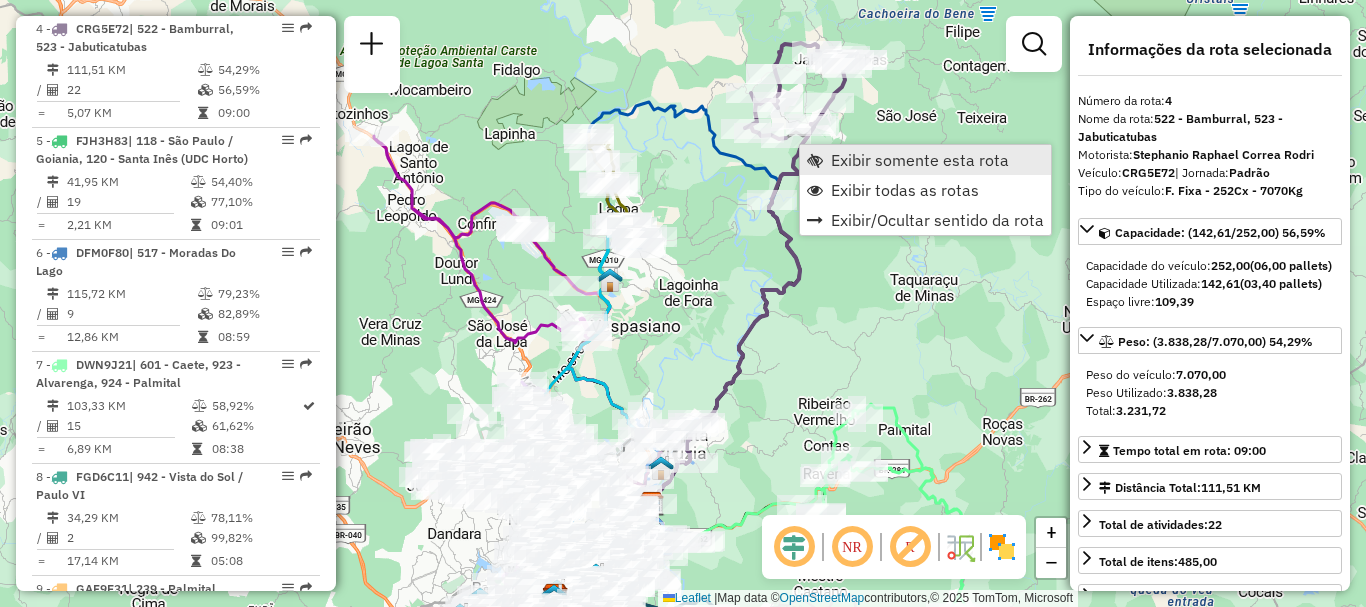 click on "Exibir somente esta rota" at bounding box center [920, 160] 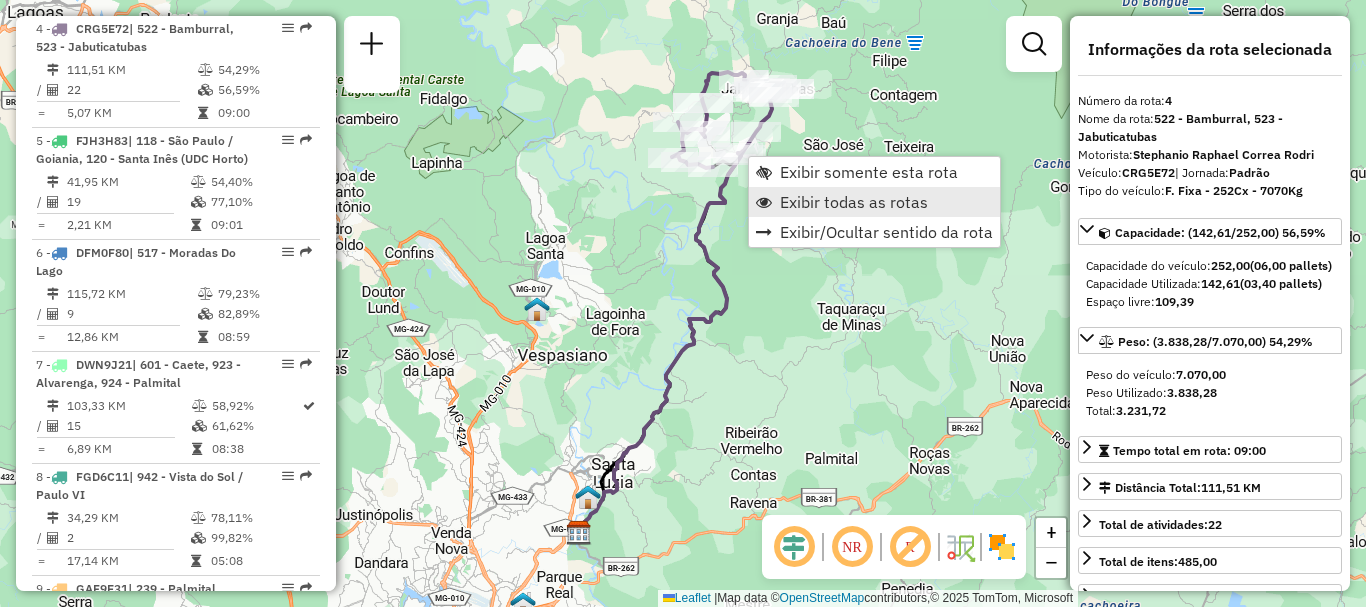 click on "Exibir todas as rotas" at bounding box center (854, 202) 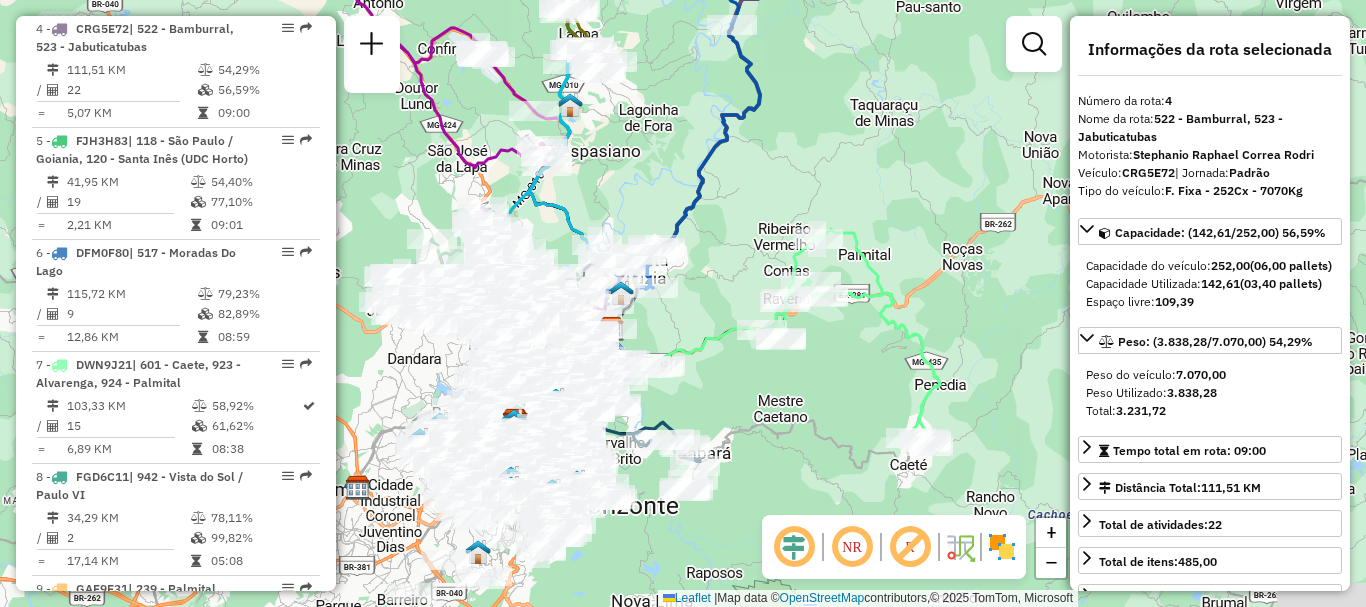 drag, startPoint x: 735, startPoint y: 368, endPoint x: 768, endPoint y: 159, distance: 211.58922 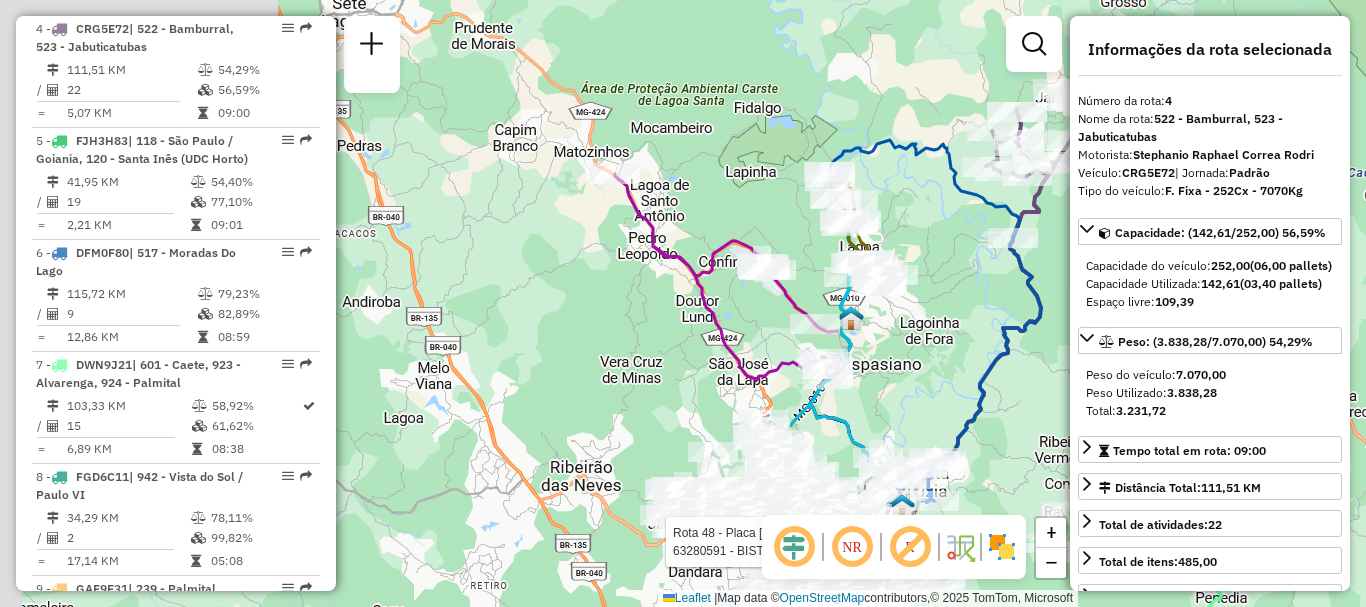 drag, startPoint x: 680, startPoint y: 108, endPoint x: 731, endPoint y: 264, distance: 164.12495 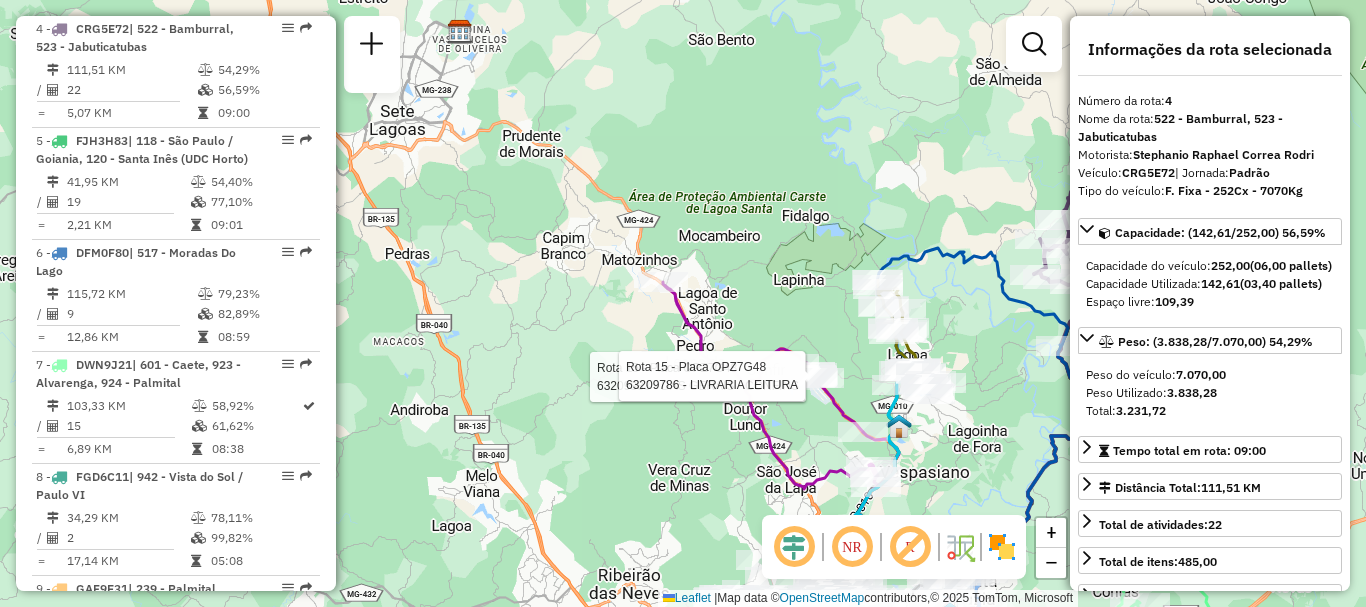 drag, startPoint x: 723, startPoint y: 219, endPoint x: 771, endPoint y: 327, distance: 118.186295 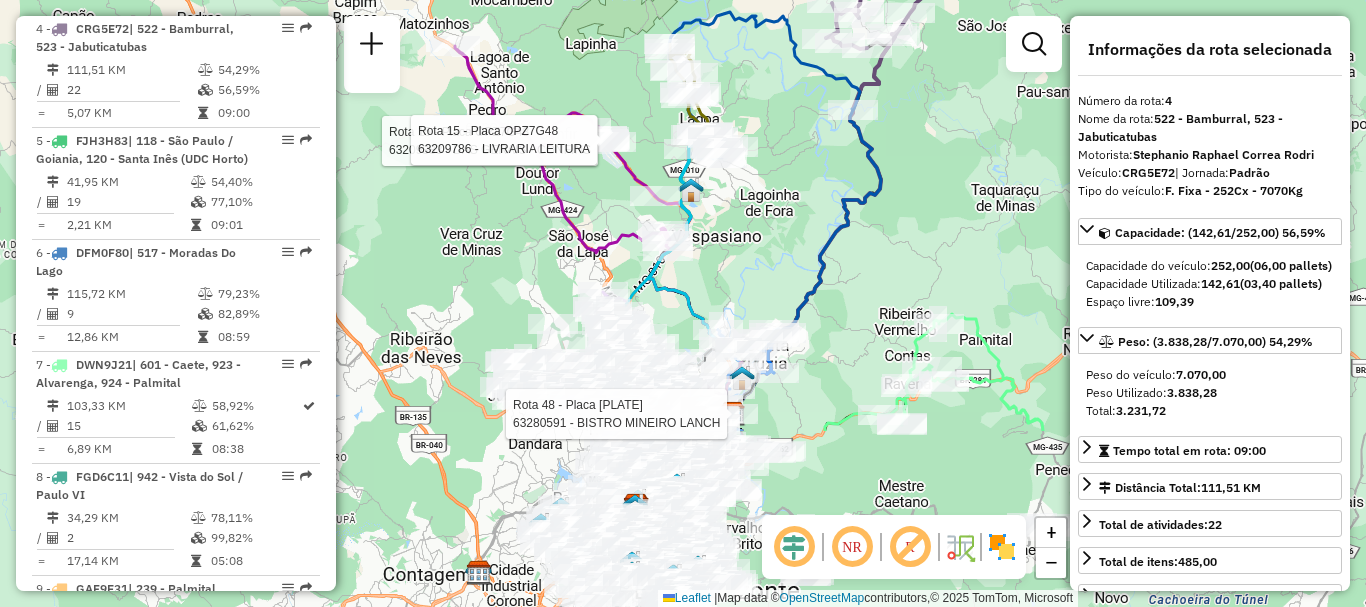 drag, startPoint x: 772, startPoint y: 326, endPoint x: 543, endPoint y: 64, distance: 347.9727 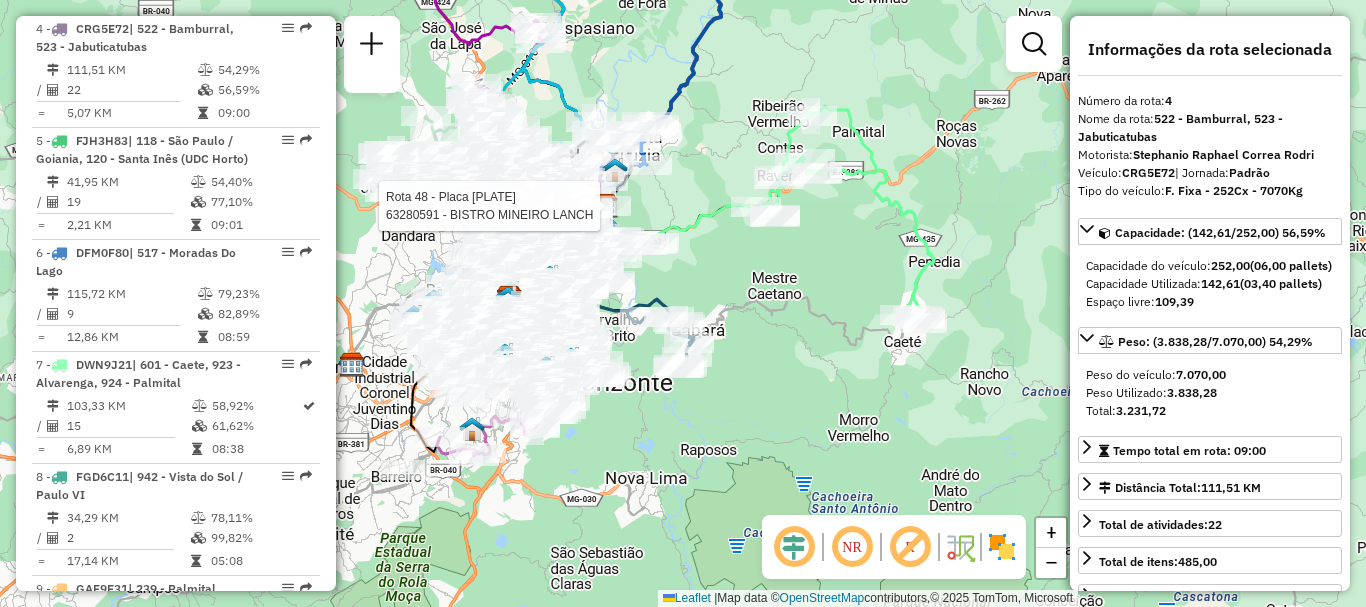 drag, startPoint x: 817, startPoint y: 451, endPoint x: 708, endPoint y: 264, distance: 216.44861 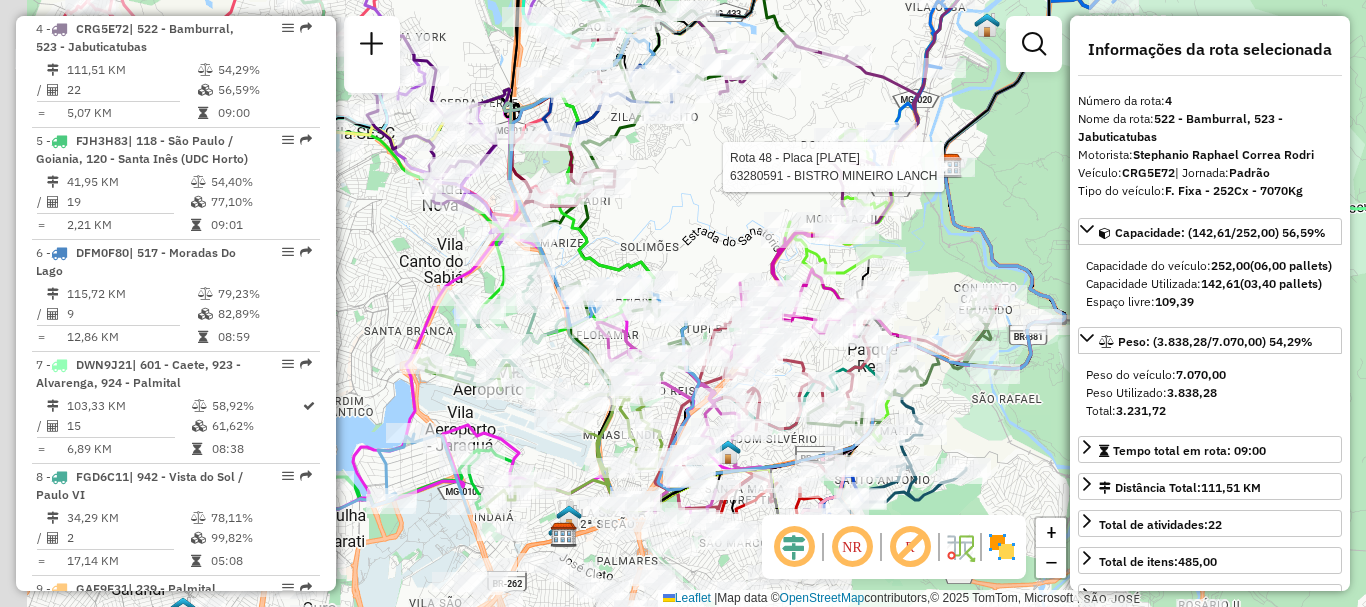 drag, startPoint x: 484, startPoint y: 347, endPoint x: 654, endPoint y: 171, distance: 244.69572 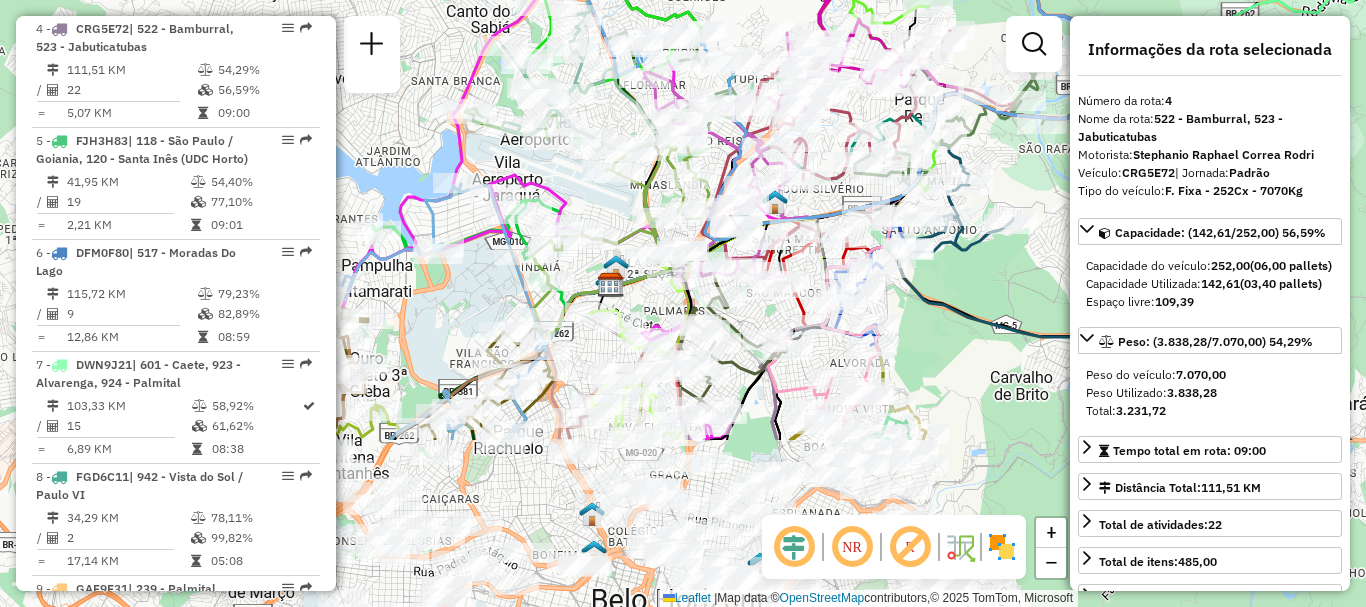 drag, startPoint x: 723, startPoint y: 227, endPoint x: 765, endPoint y: 0, distance: 230.85277 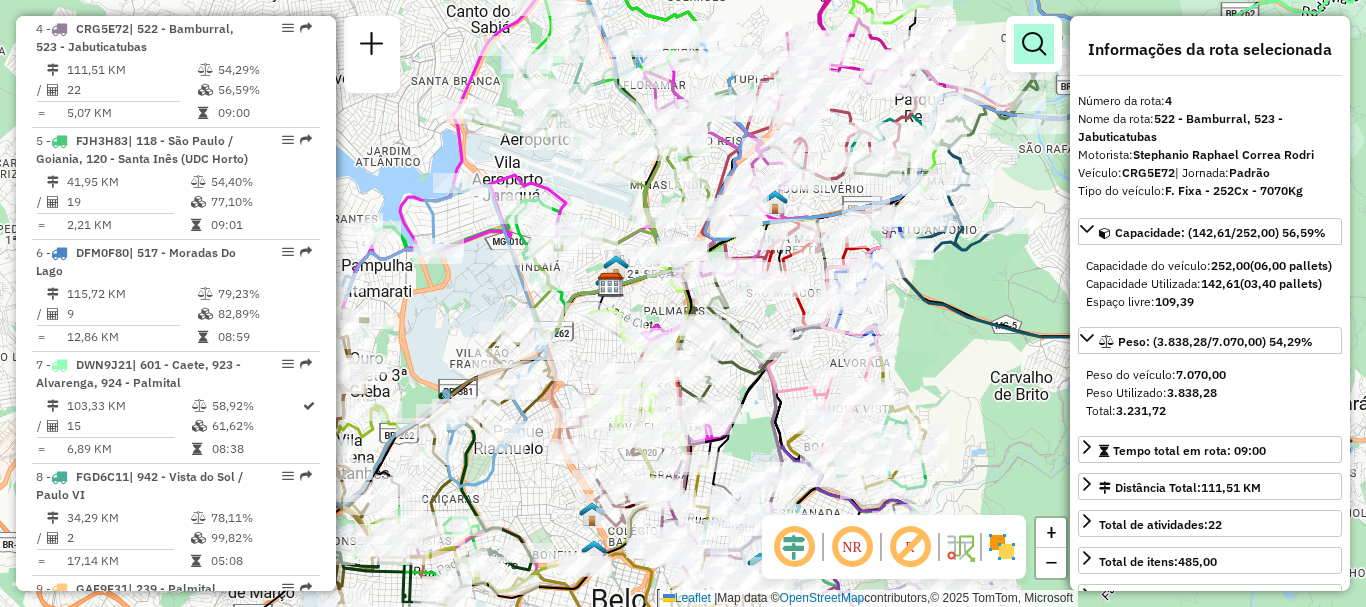 click at bounding box center (1034, 44) 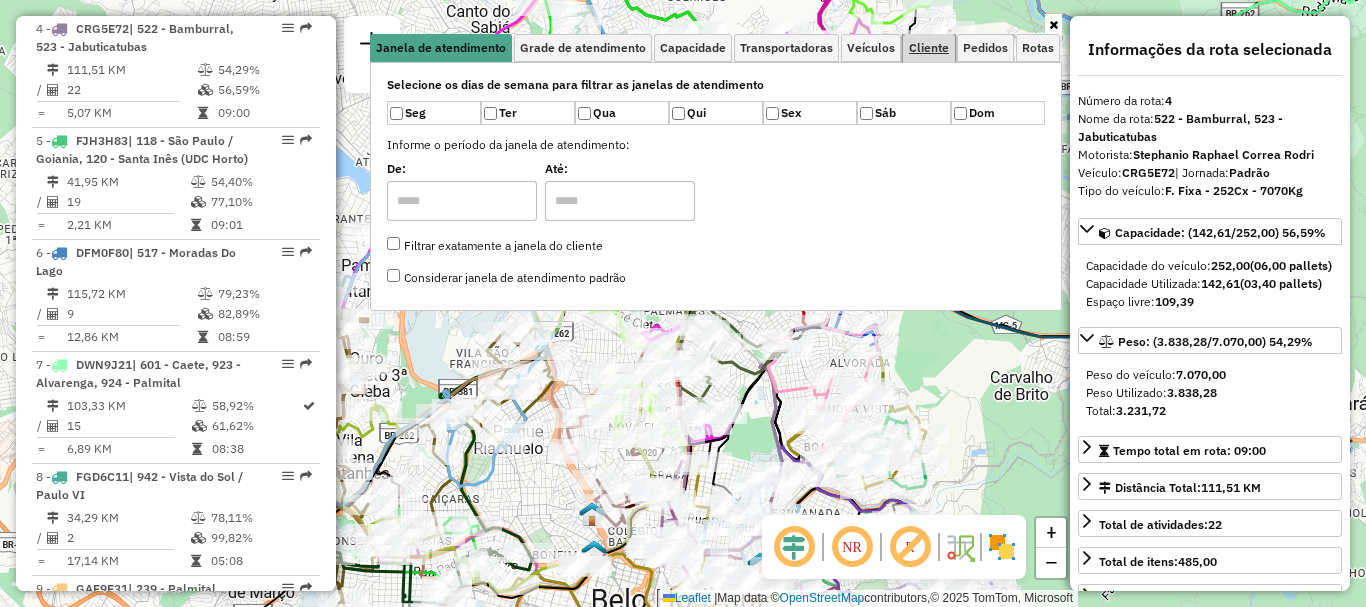 click on "Cliente" at bounding box center (929, 48) 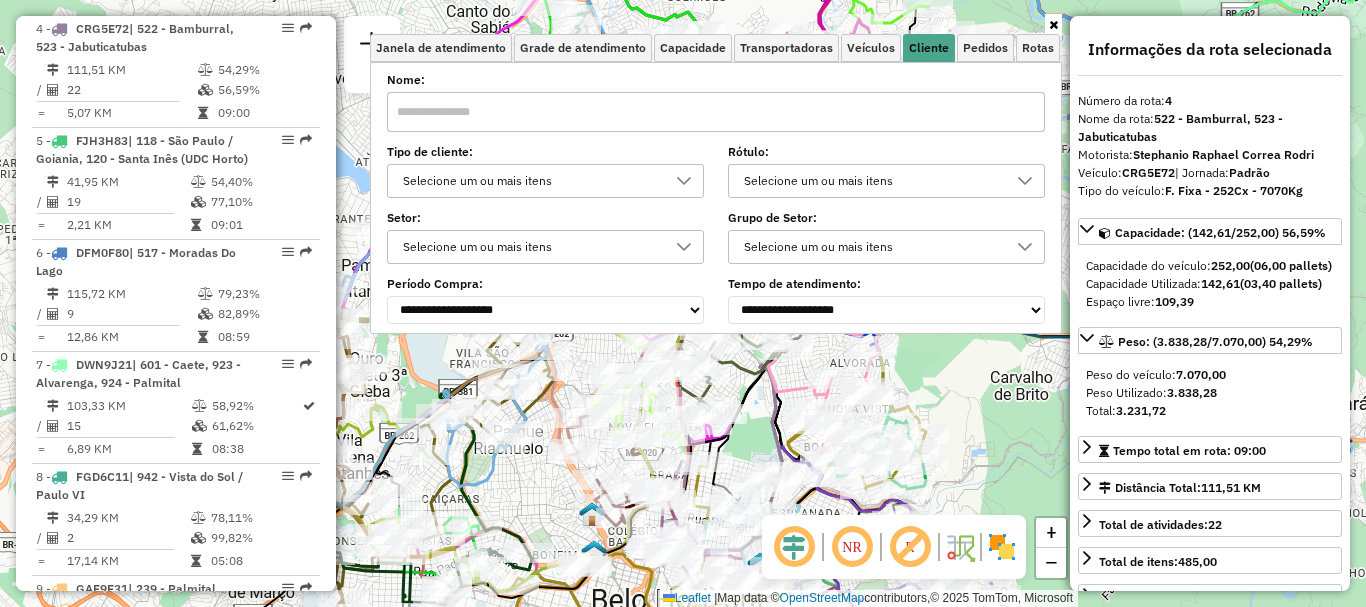 click on "Selecione um ou mais itens" at bounding box center [530, 181] 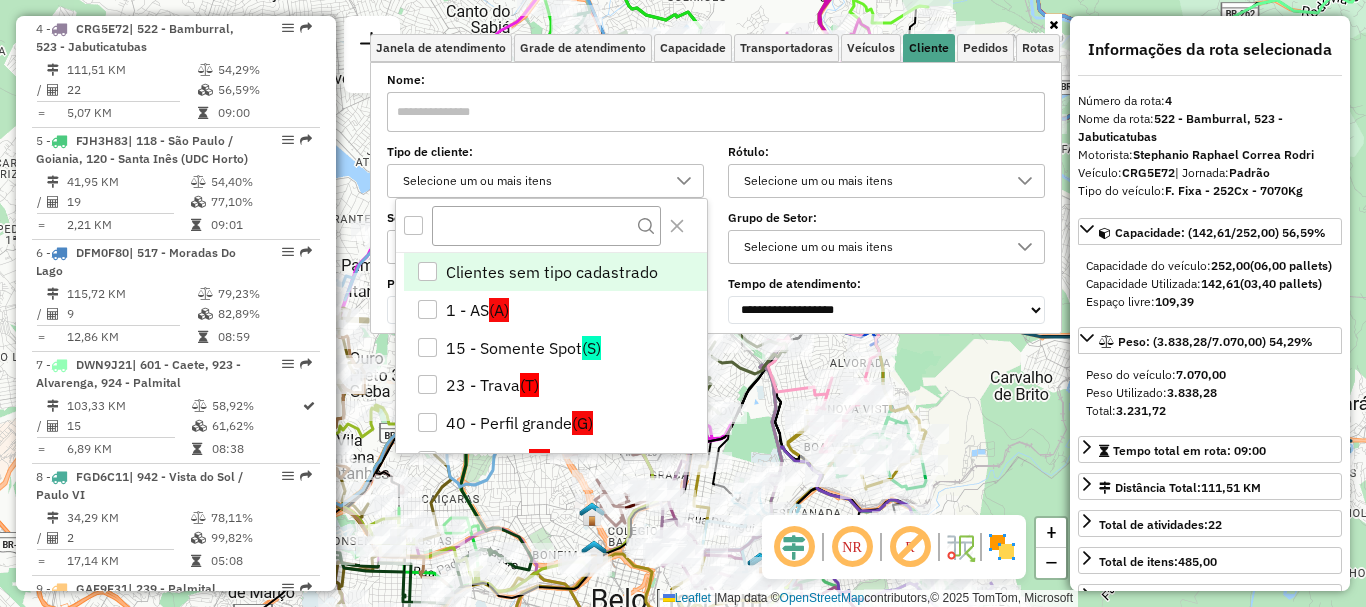 scroll, scrollTop: 12, scrollLeft: 69, axis: both 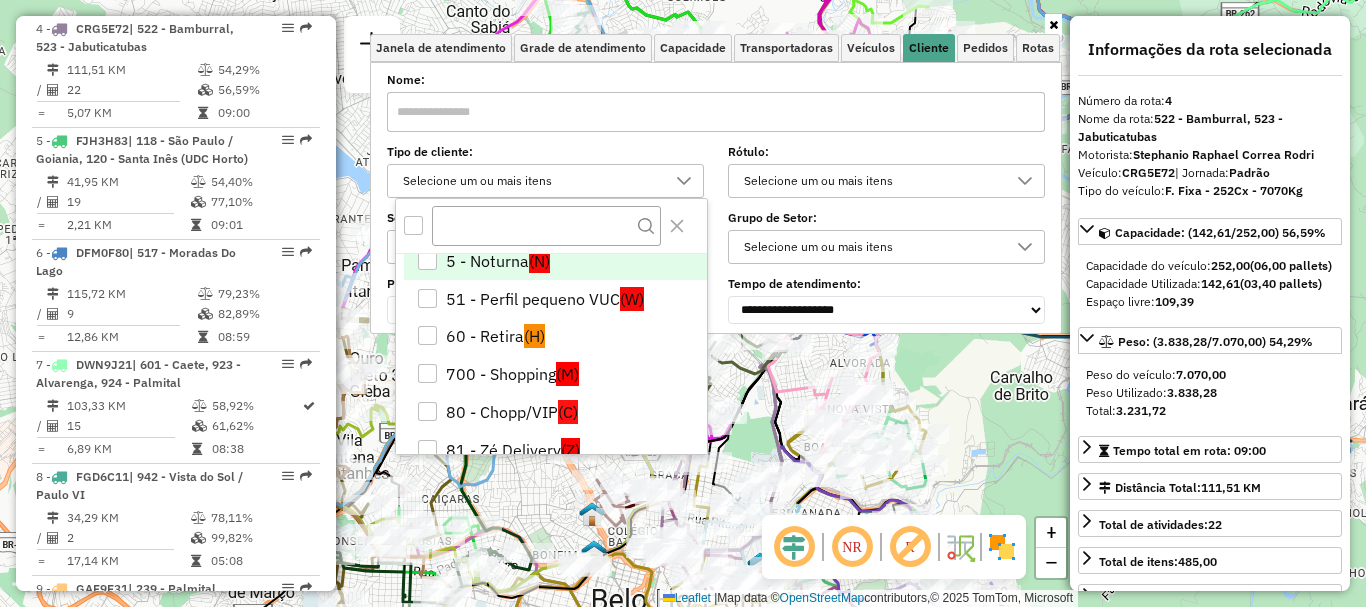 click on "5 - Noturna  (N)" at bounding box center (555, 261) 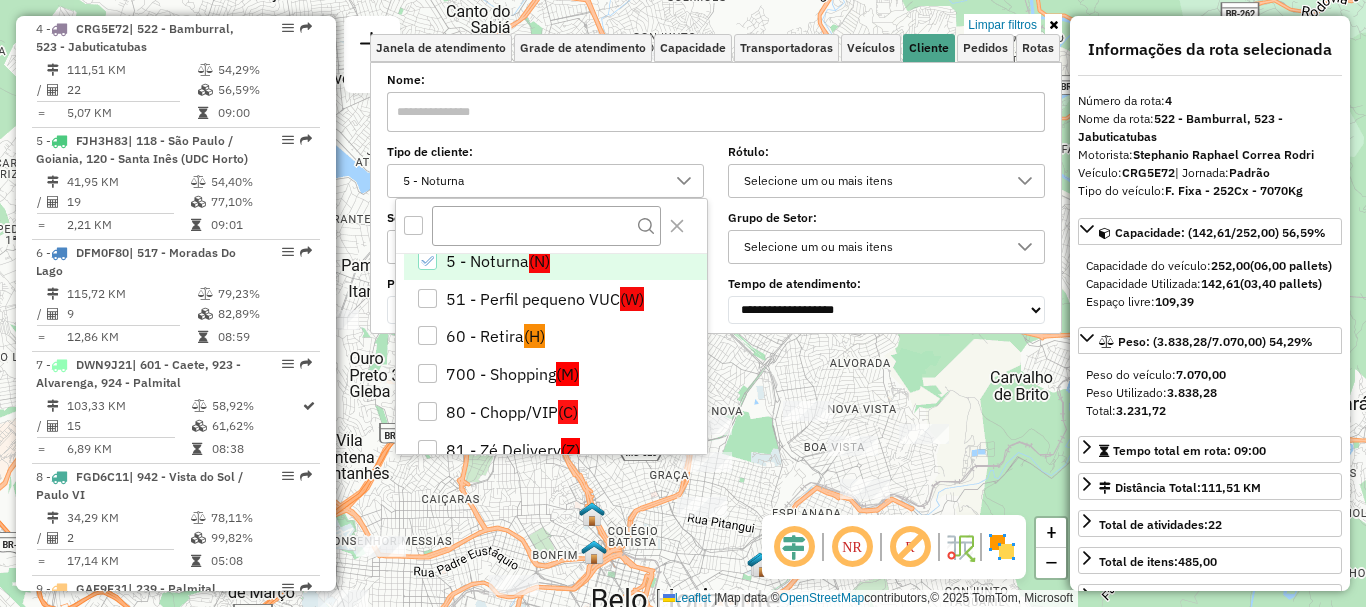 click at bounding box center (1053, 25) 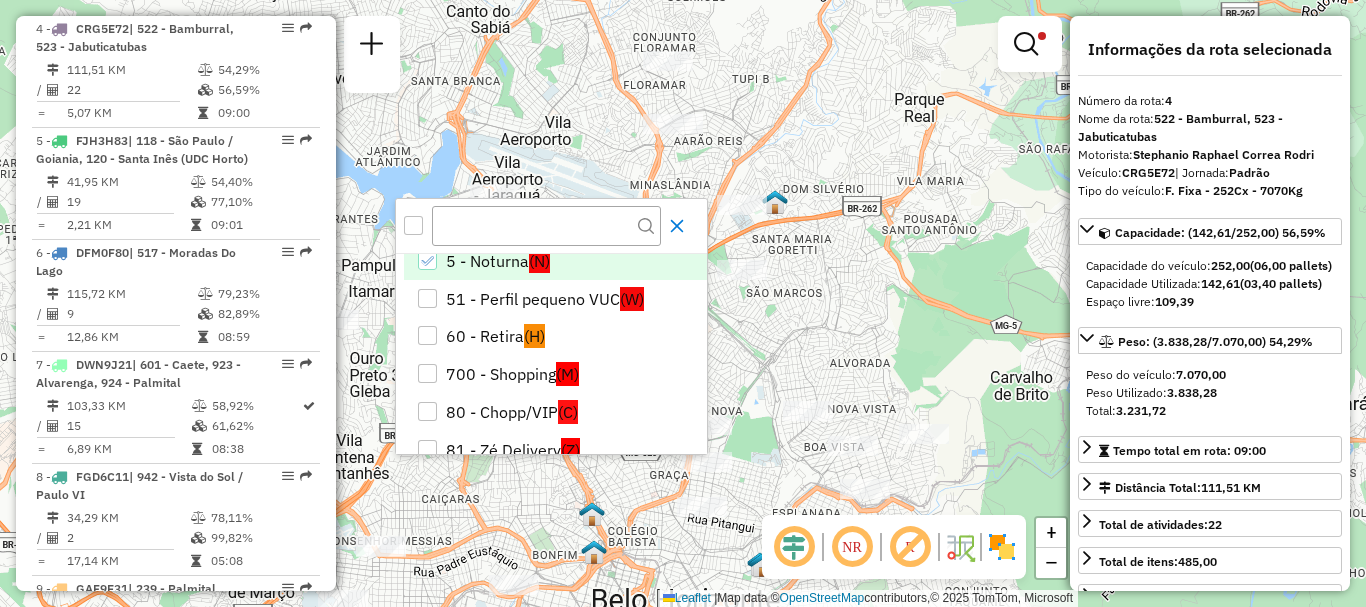 click 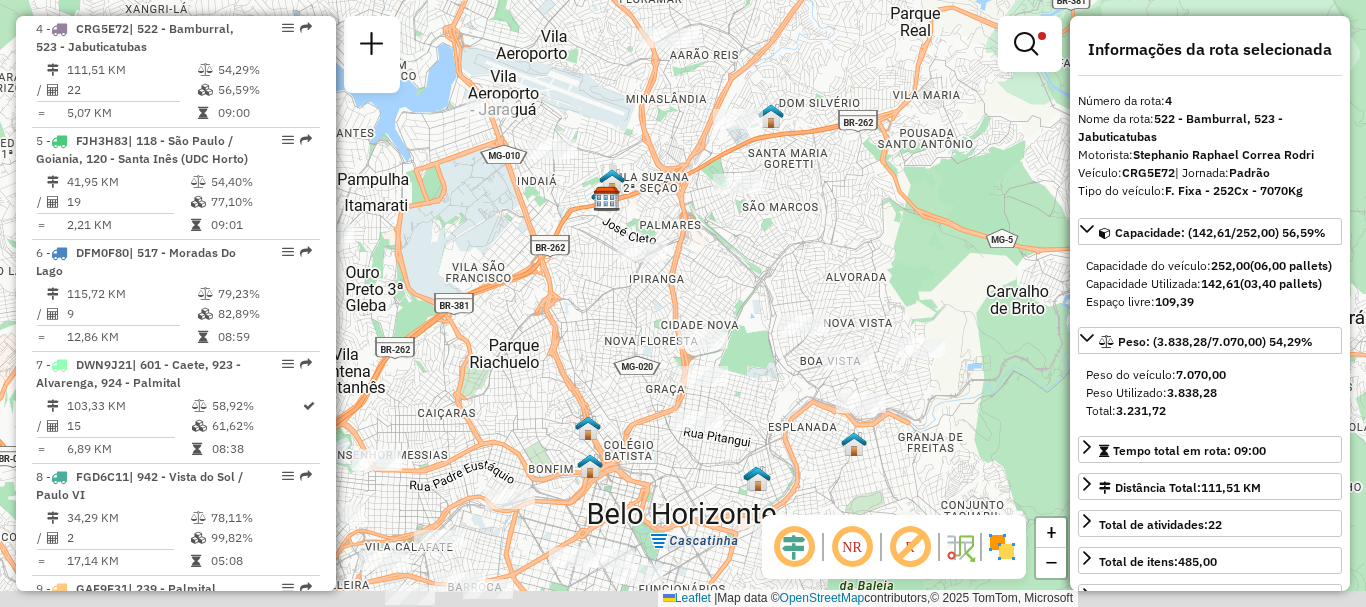 drag, startPoint x: 803, startPoint y: 324, endPoint x: 797, endPoint y: 210, distance: 114.15778 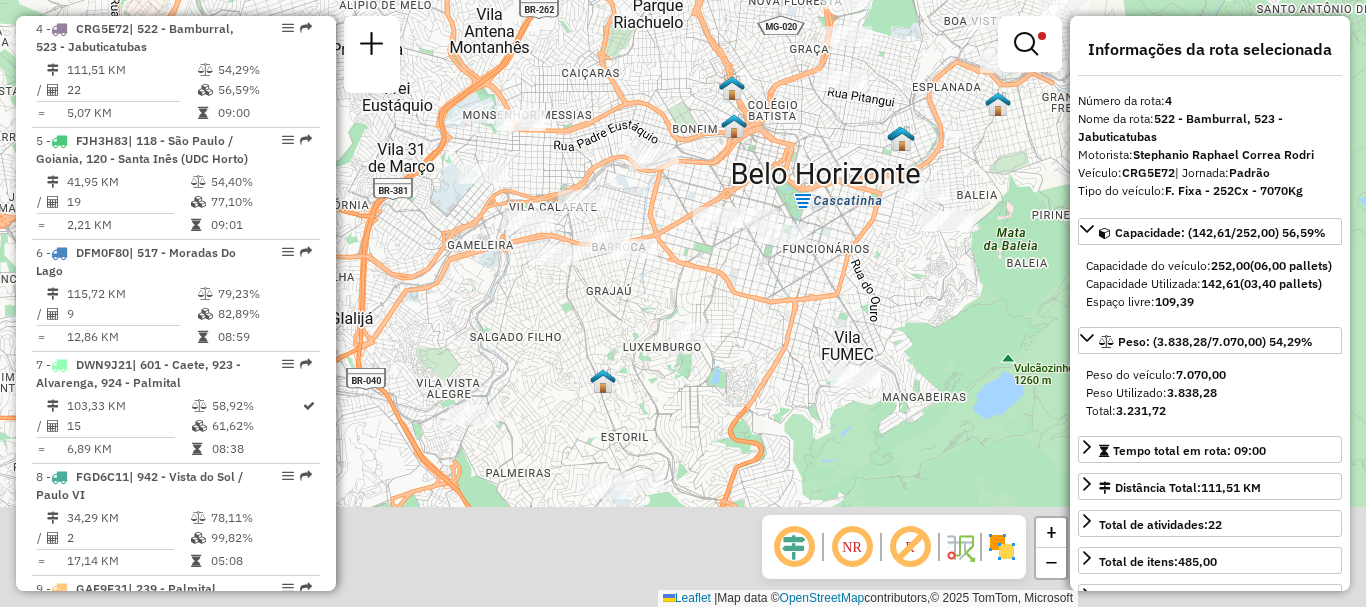 drag, startPoint x: 788, startPoint y: 412, endPoint x: 958, endPoint y: 97, distance: 357.94553 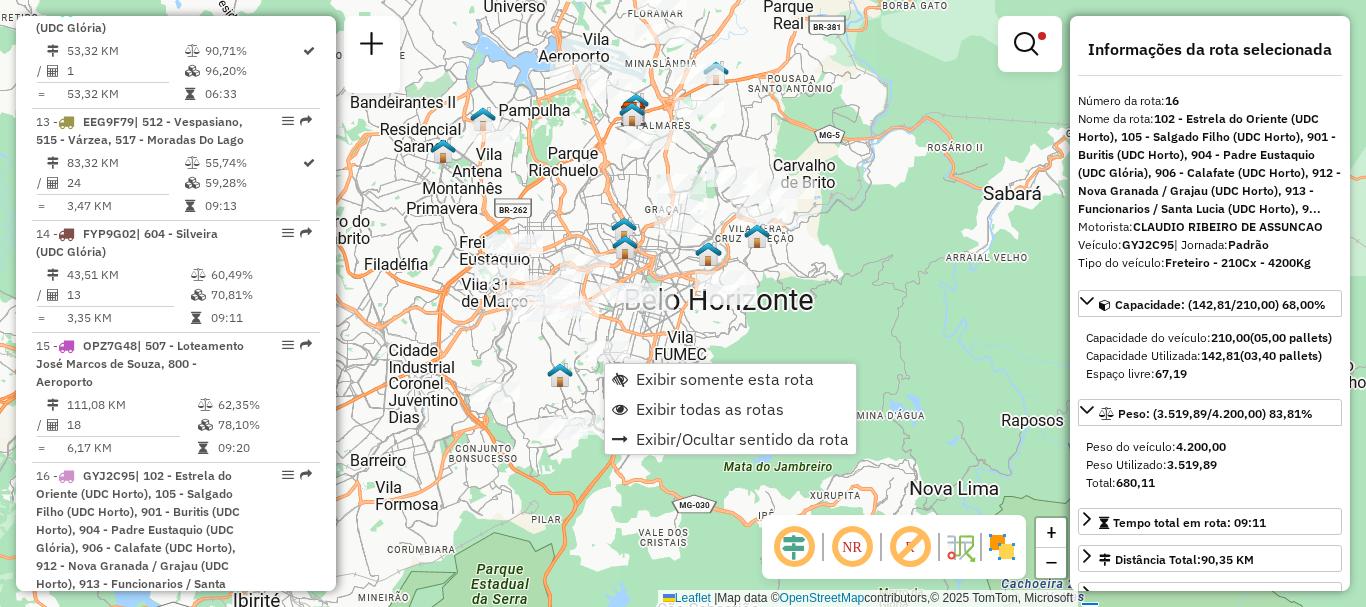 scroll, scrollTop: 2511, scrollLeft: 0, axis: vertical 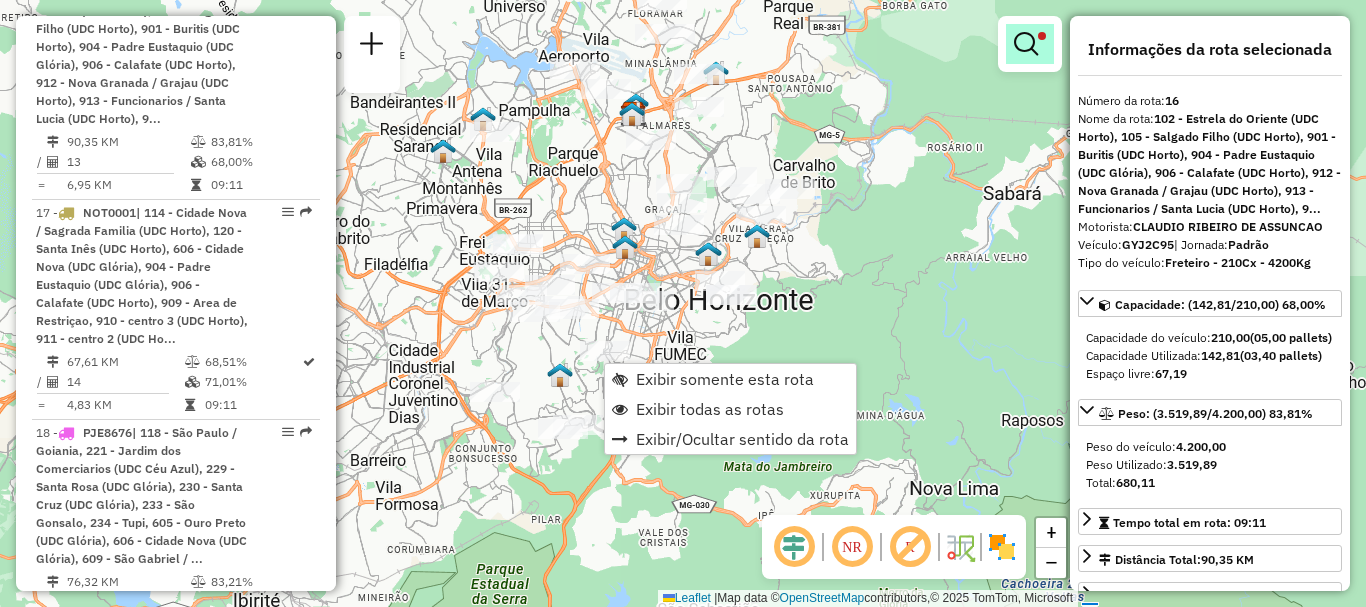 click at bounding box center [1030, 44] 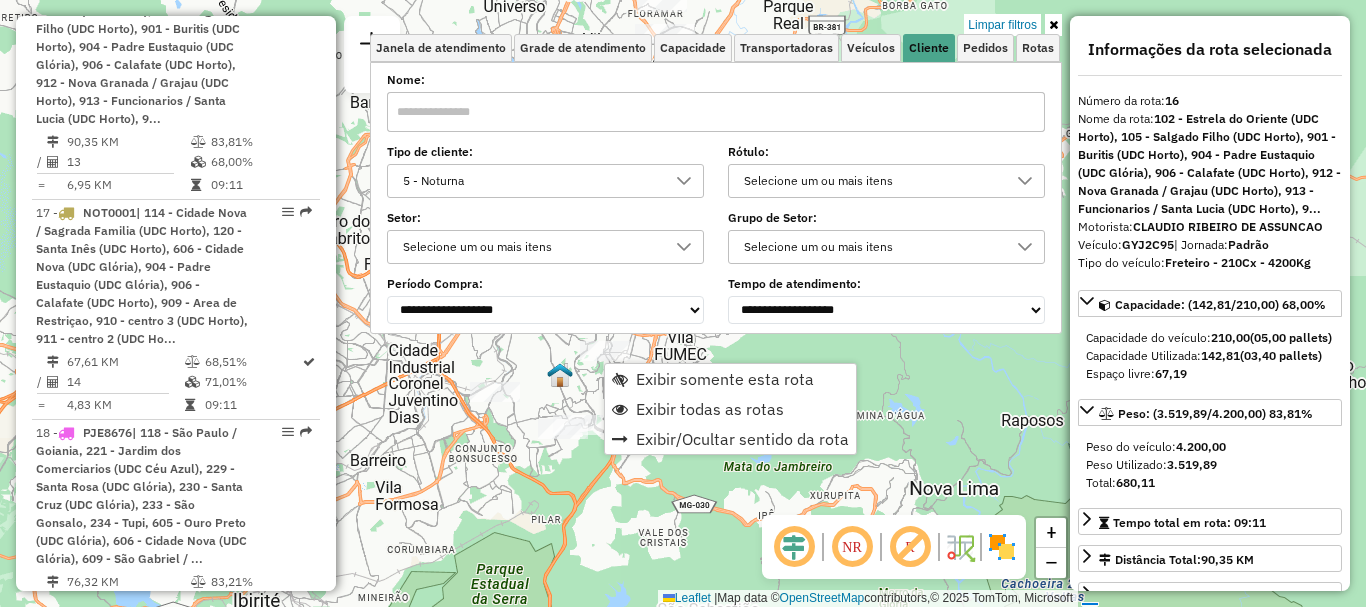 click on "5 - Noturna" at bounding box center (530, 181) 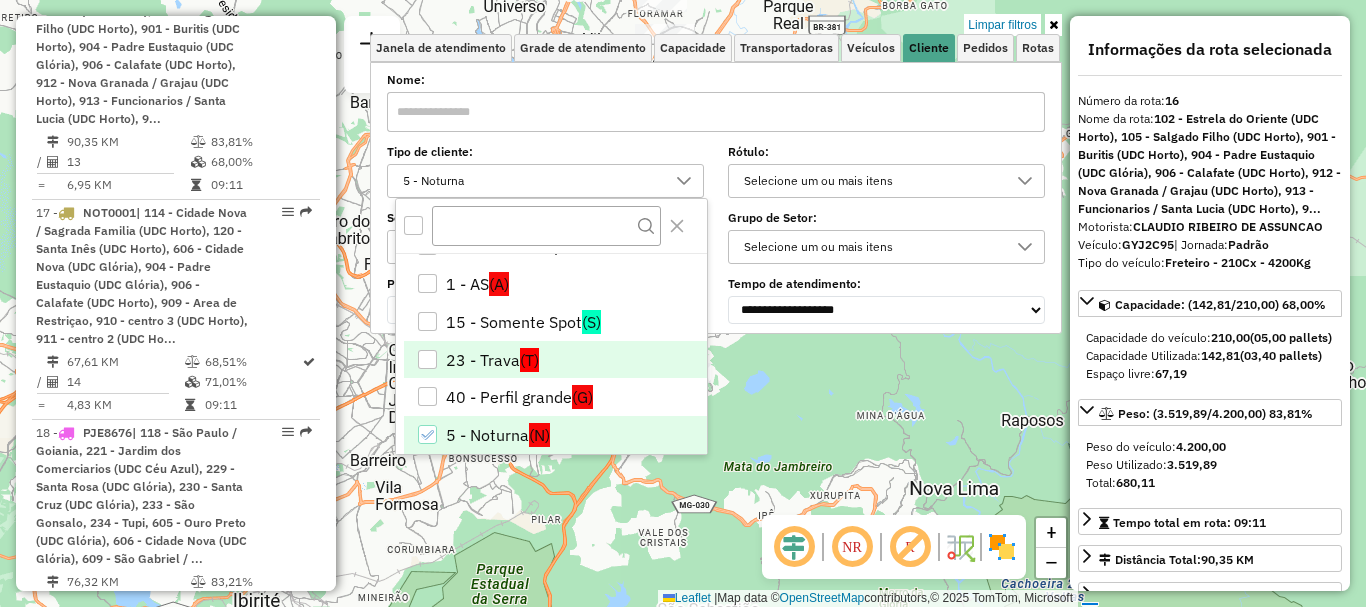 scroll, scrollTop: 126, scrollLeft: 0, axis: vertical 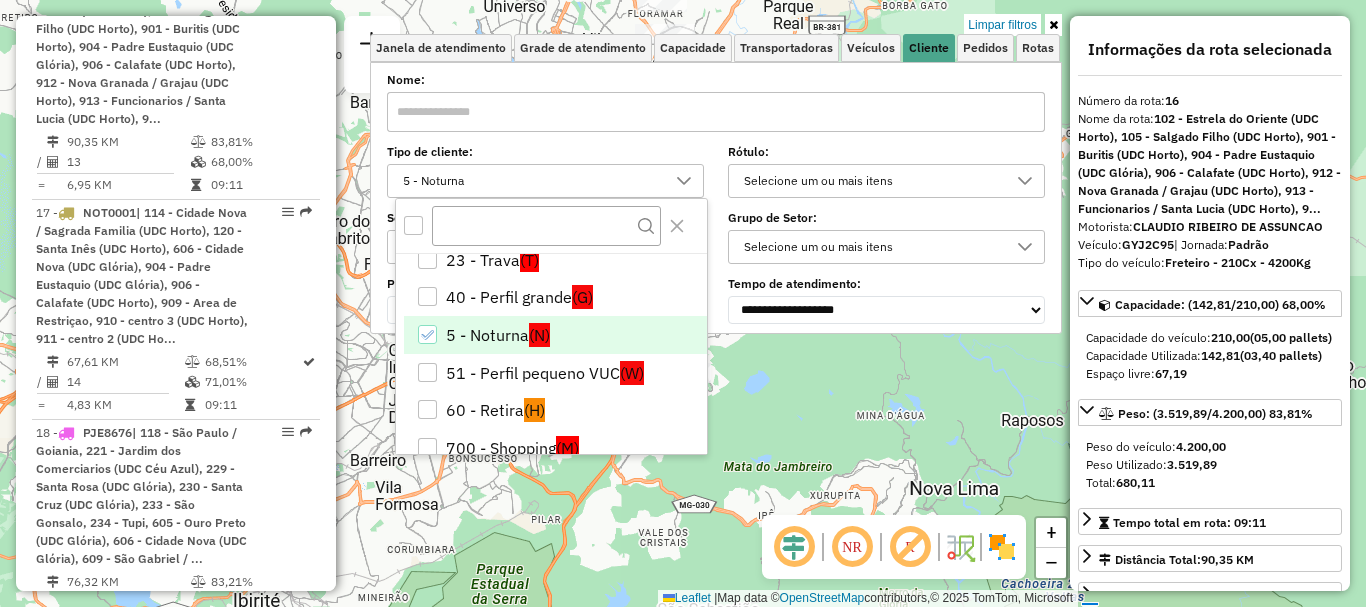 click on "5 - Noturna  (N)" at bounding box center (555, 335) 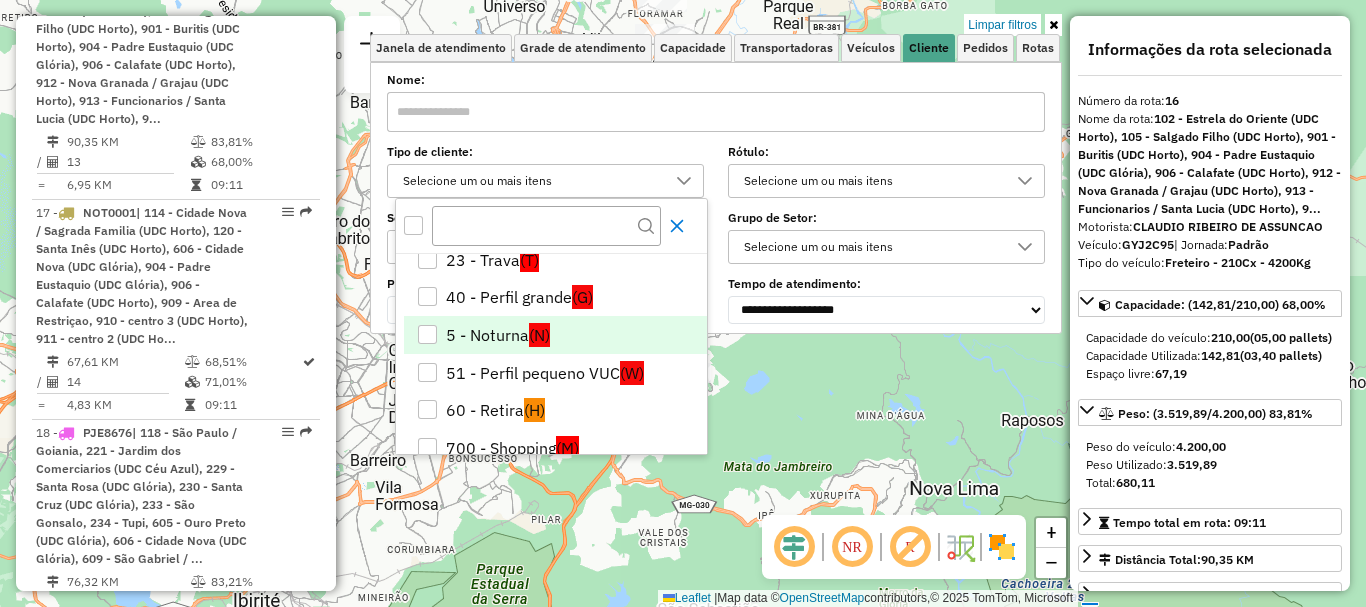 click 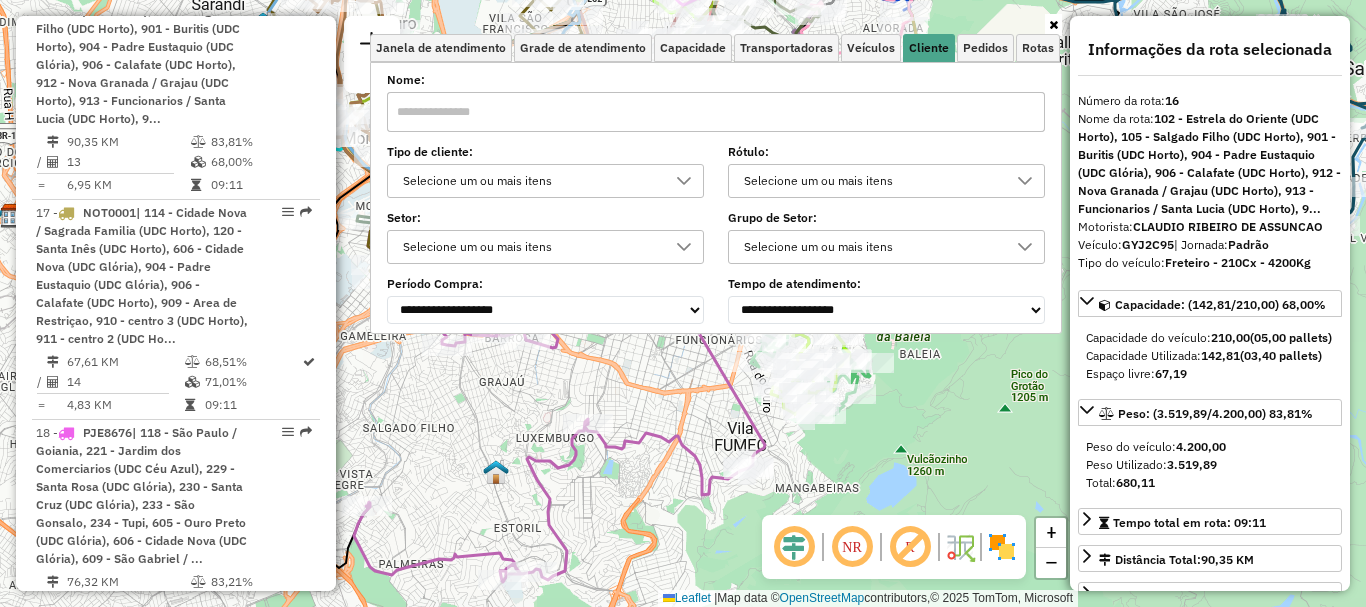 click on "Janela de atendimento Grade de atendimento Capacidade Transportadoras Veículos Cliente Pedidos  Rotas Selecione os dias de semana para filtrar as janelas de atendimento  Seg   Ter   Qua   Qui   Sex   Sáb   Dom  Informe o período da janela de atendimento: De: Até:  Filtrar exatamente a janela do cliente  Considerar janela de atendimento padrão  Selecione os dias de semana para filtrar as grades de atendimento  Seg   Ter   Qua   Qui   Sex   Sáb   Dom   Considerar clientes sem dia de atendimento cadastrado  Clientes fora do dia de atendimento selecionado Filtrar as atividades entre os valores definidos abaixo:  Peso mínimo:   Peso máximo:   Cubagem mínima:   Cubagem máxima:   De:   Até:  Filtrar as atividades entre o tempo de atendimento definido abaixo:  De:   Até:   Considerar capacidade total dos clientes não roteirizados Transportadora: Selecione um ou mais itens Tipo de veículo: Selecione um ou mais itens Veículo: Selecione um ou mais itens Motorista: Selecione um ou mais itens Nome: Rótulo:" 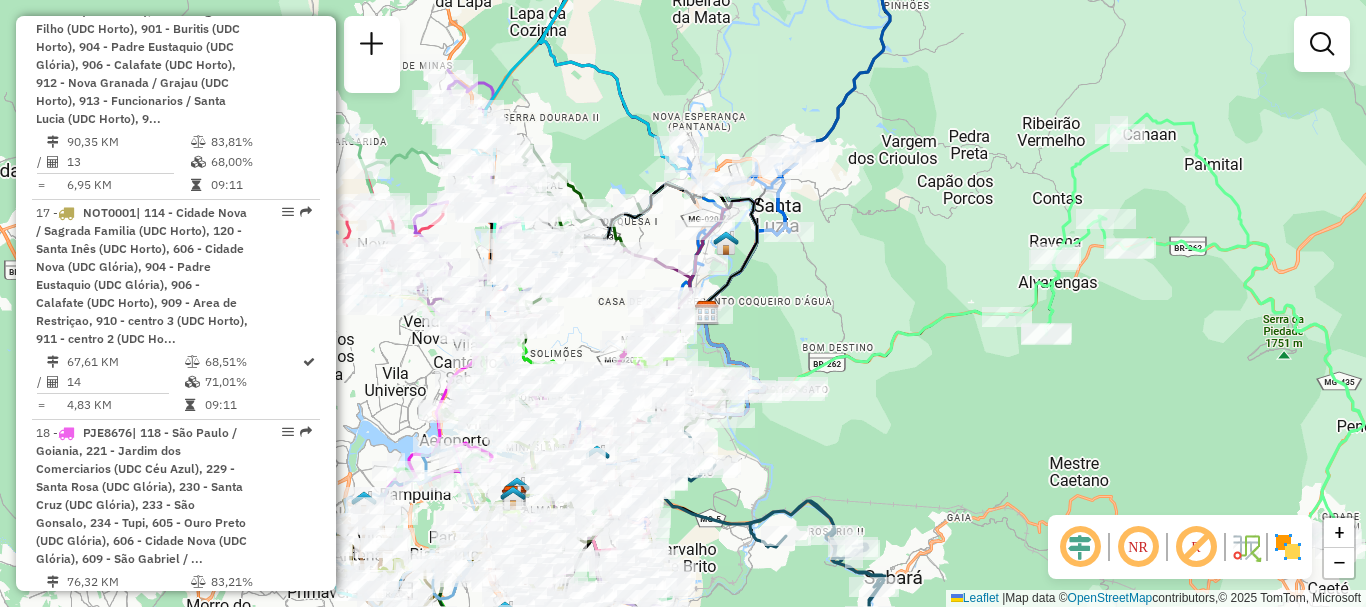 drag, startPoint x: 588, startPoint y: 307, endPoint x: 744, endPoint y: 260, distance: 162.92636 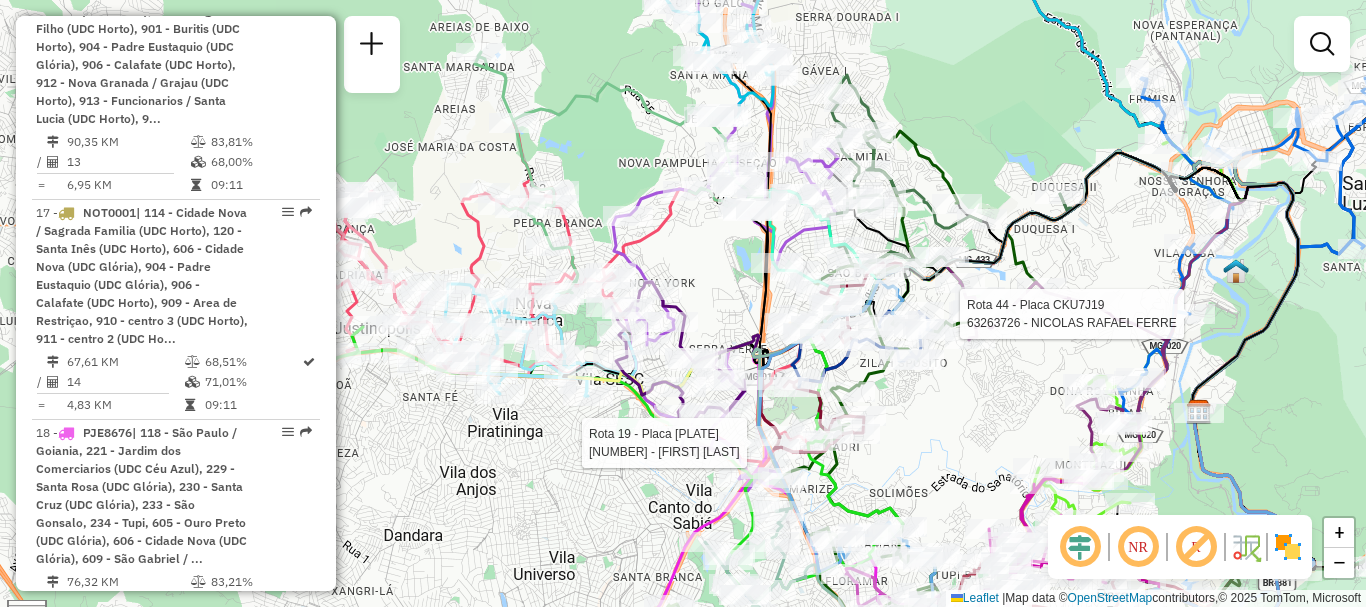 select on "**********" 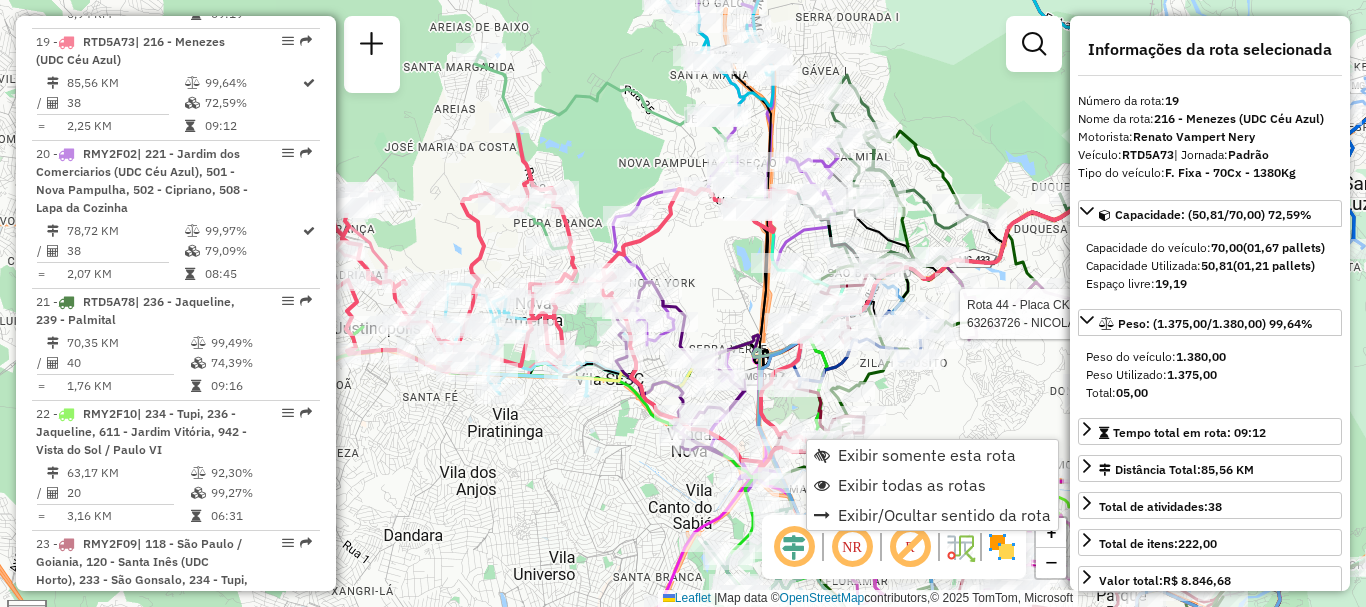 scroll, scrollTop: 3189, scrollLeft: 0, axis: vertical 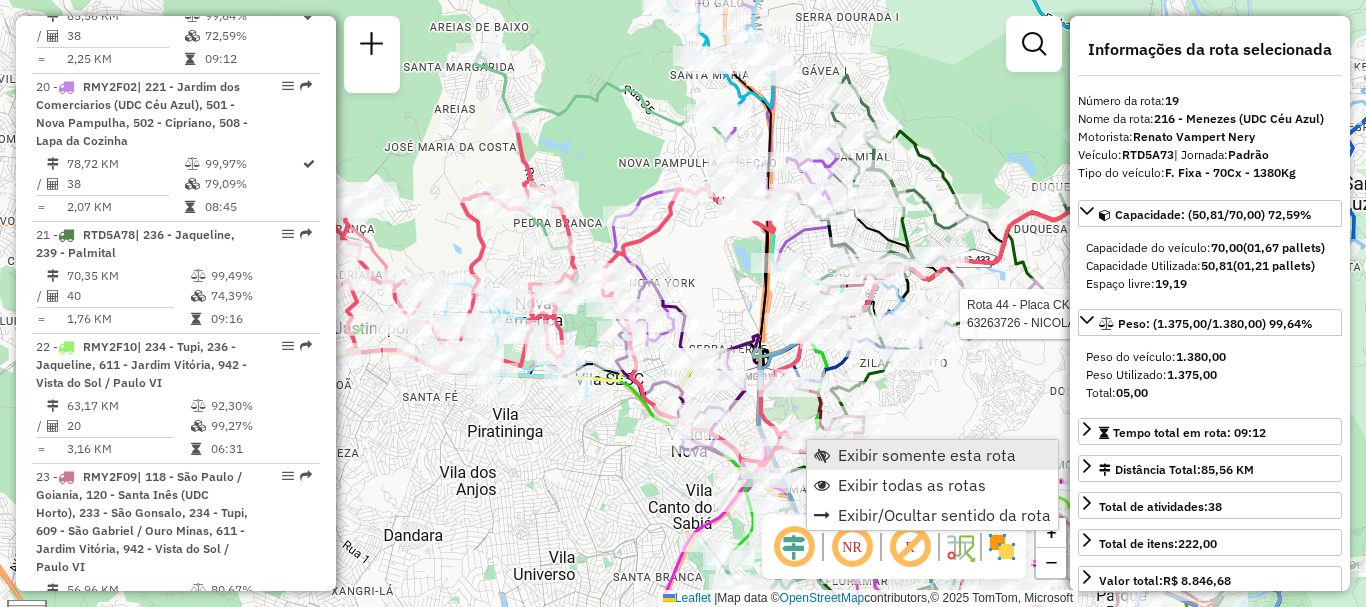 click on "Exibir somente esta rota" at bounding box center (927, 455) 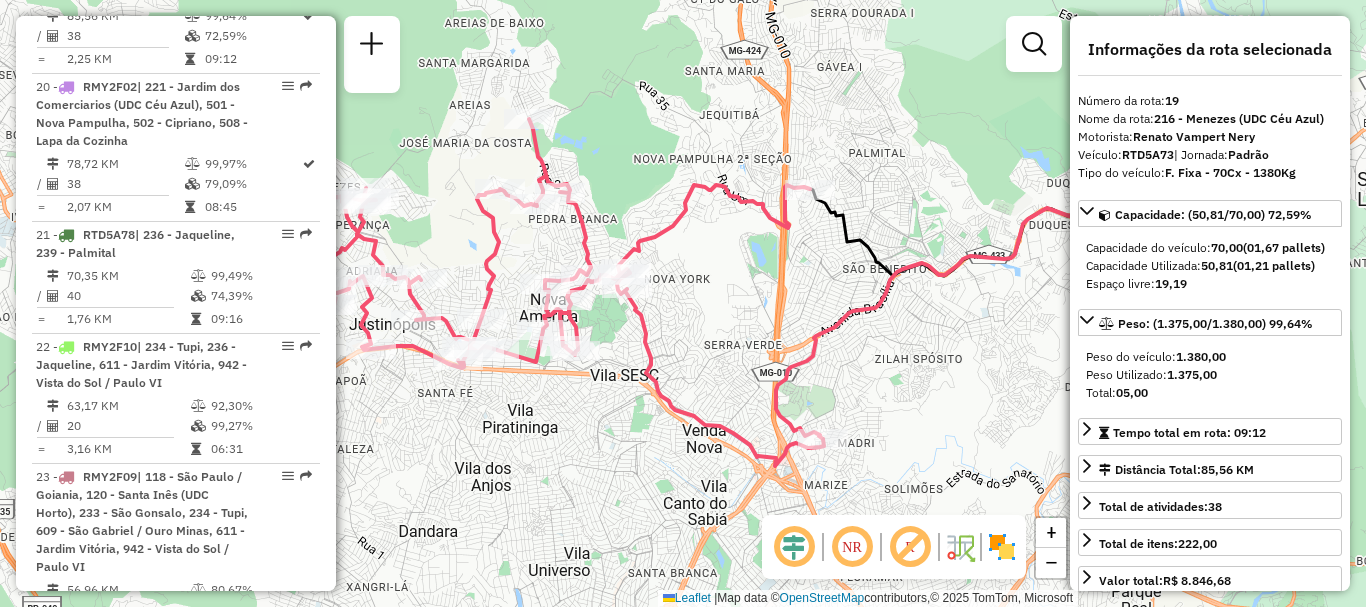 drag, startPoint x: 746, startPoint y: 415, endPoint x: 877, endPoint y: 404, distance: 131.46101 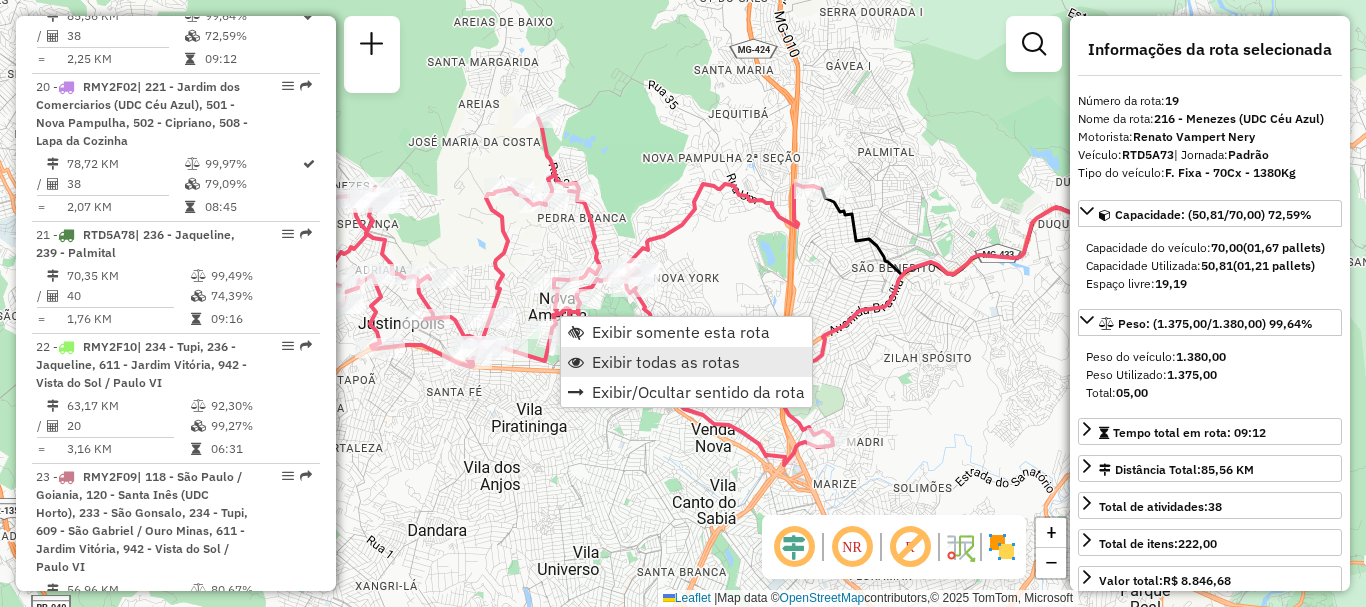 click on "Exibir todas as rotas" at bounding box center (666, 362) 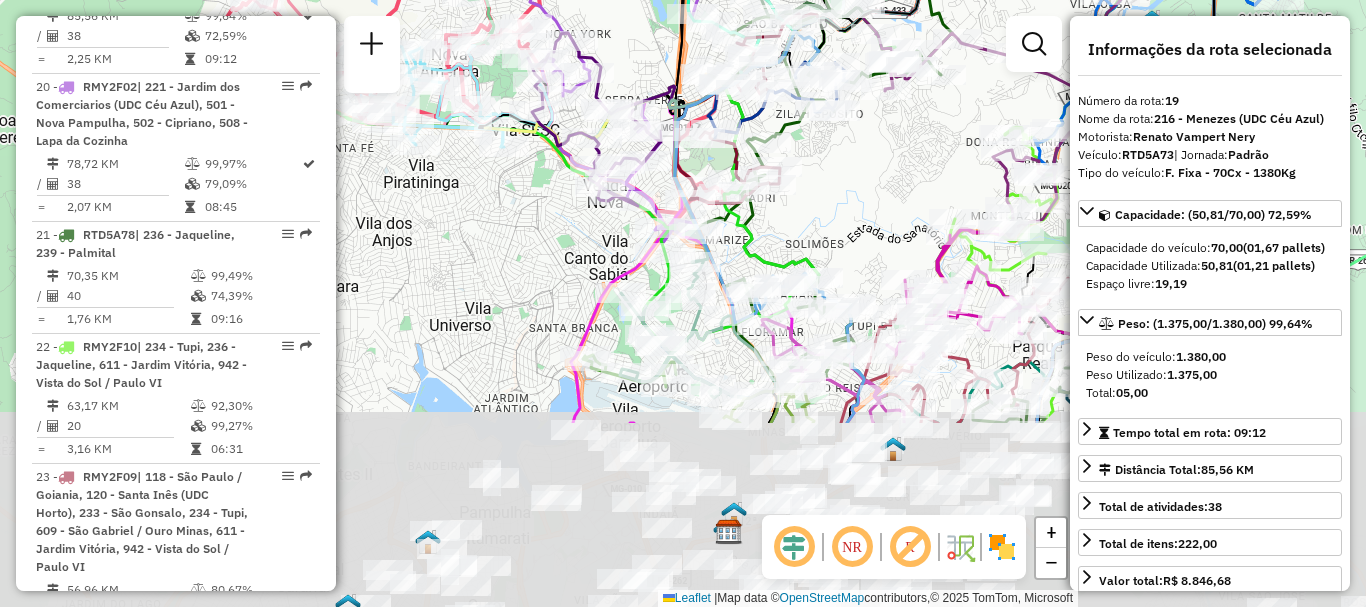 drag, startPoint x: 636, startPoint y: 462, endPoint x: 611, endPoint y: 411, distance: 56.797886 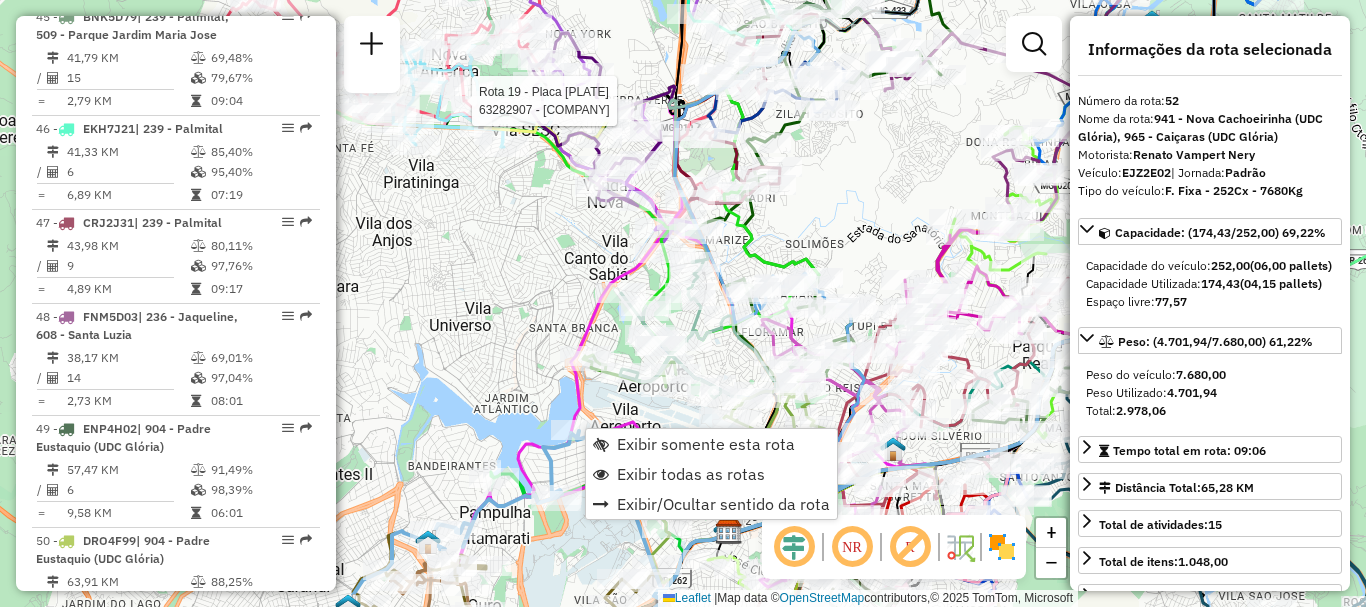 scroll, scrollTop: 7137, scrollLeft: 0, axis: vertical 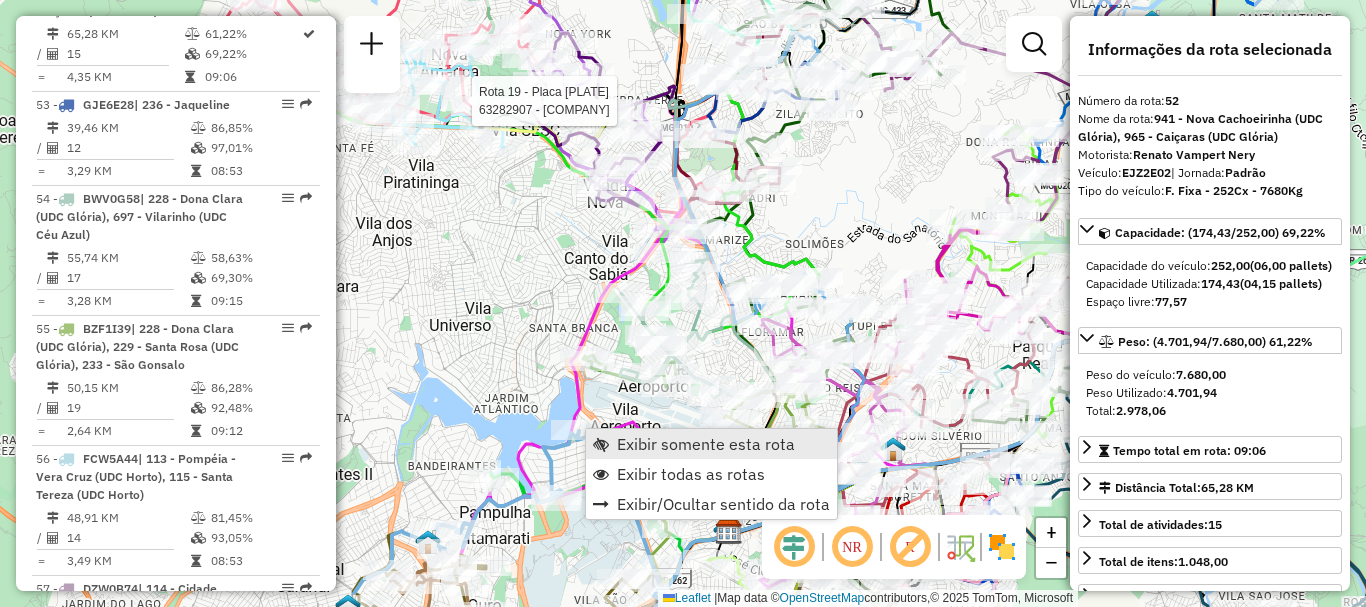 click on "Exibir somente esta rota" at bounding box center (711, 444) 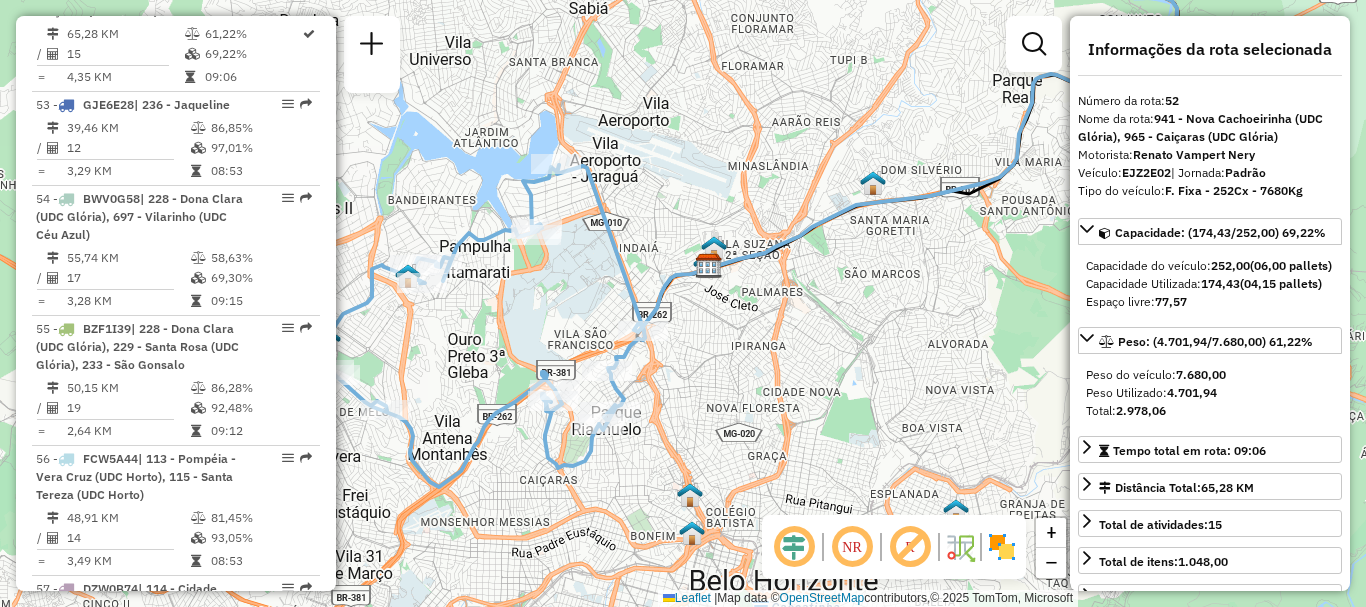 drag, startPoint x: 492, startPoint y: 475, endPoint x: 578, endPoint y: 359, distance: 144.40222 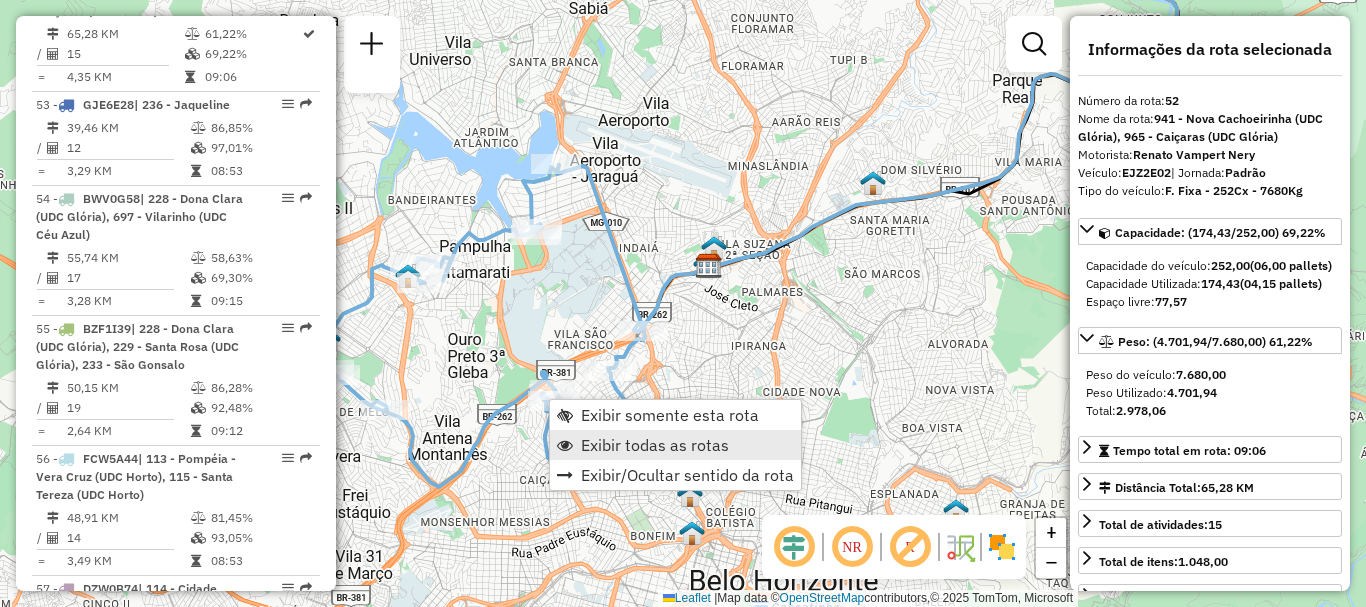 click on "Exibir todas as rotas" at bounding box center (655, 445) 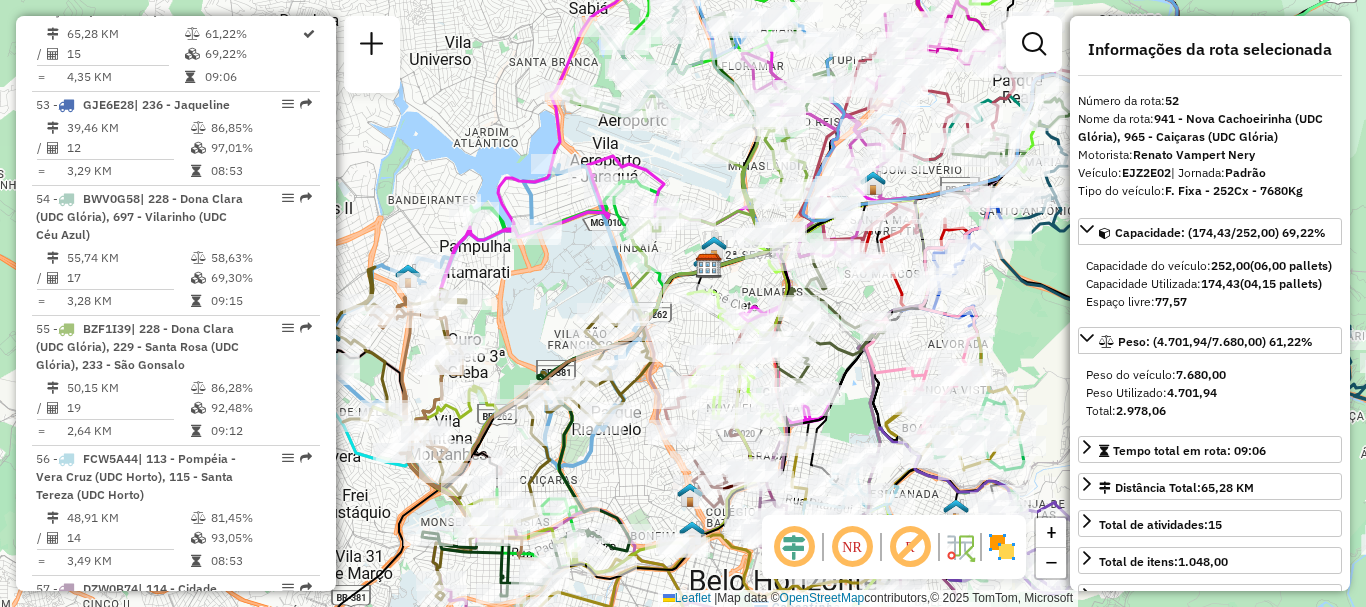 drag, startPoint x: 569, startPoint y: 463, endPoint x: 432, endPoint y: 339, distance: 184.78366 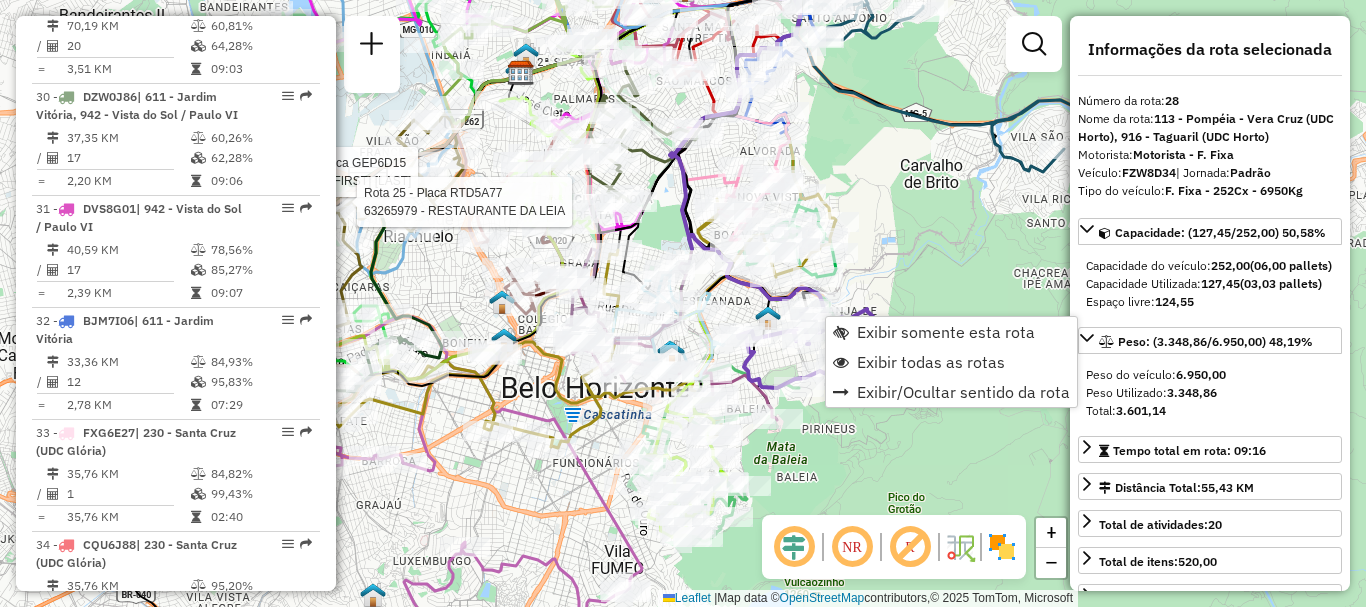 scroll, scrollTop: 4395, scrollLeft: 0, axis: vertical 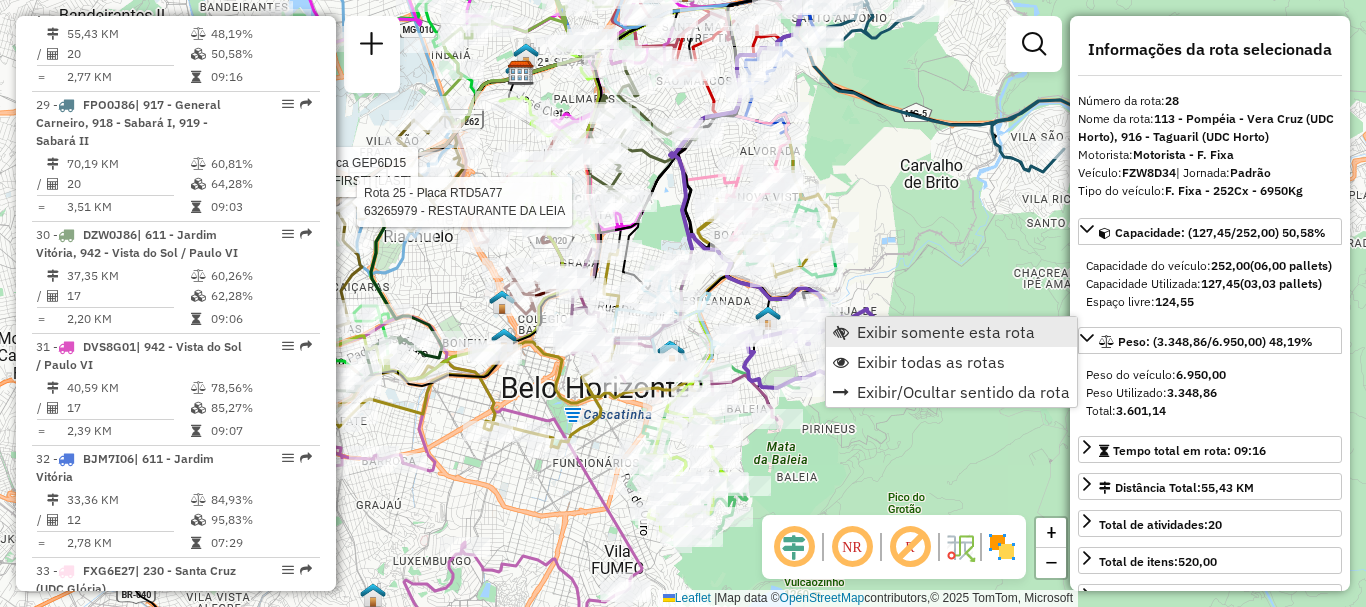 click on "Exibir somente esta rota" at bounding box center (951, 332) 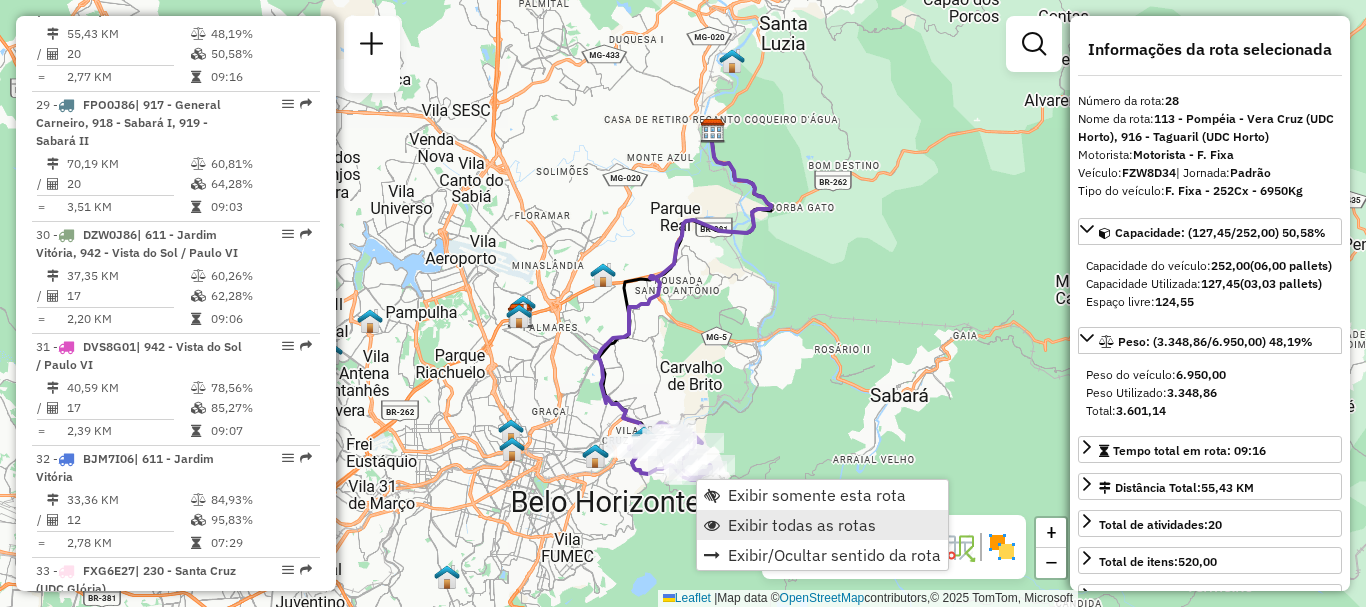 click on "Exibir todas as rotas" at bounding box center [802, 525] 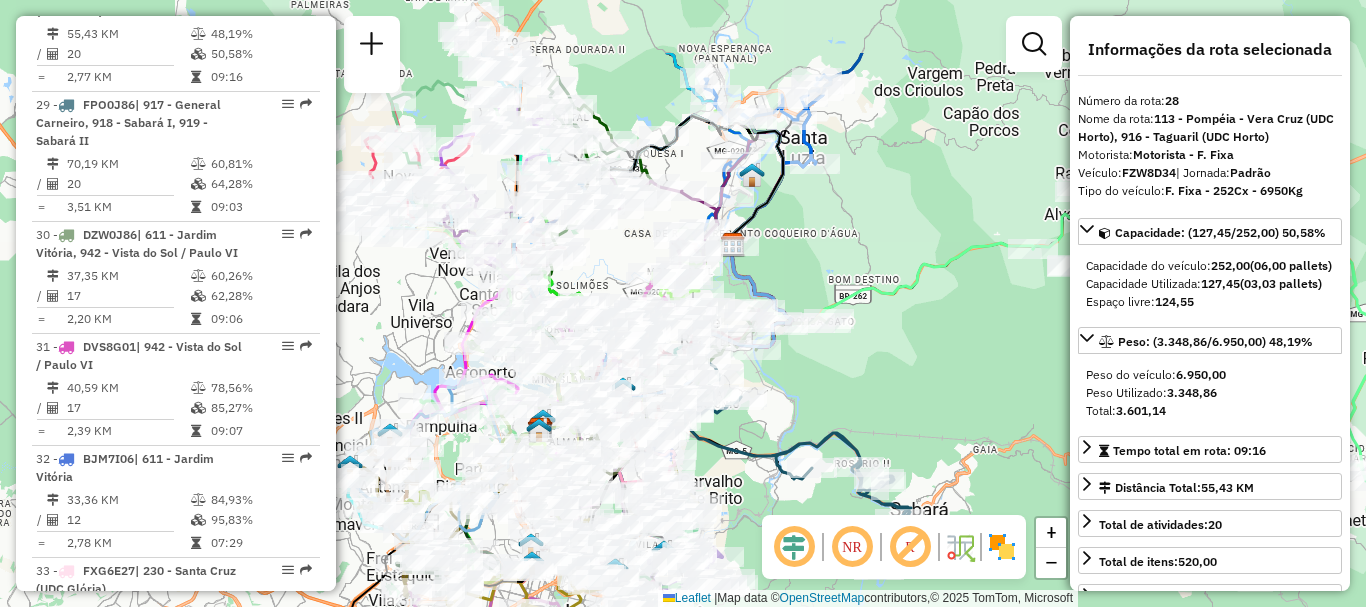 drag, startPoint x: 748, startPoint y: 401, endPoint x: 768, endPoint y: 515, distance: 115.74109 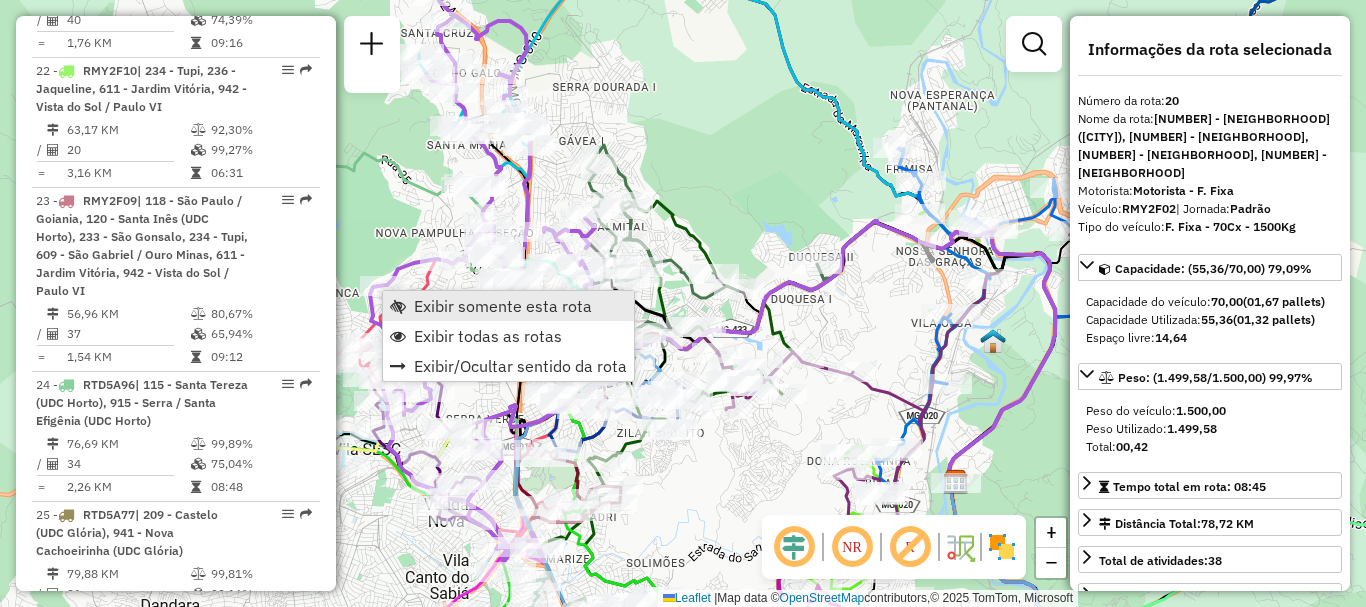 scroll, scrollTop: 3301, scrollLeft: 0, axis: vertical 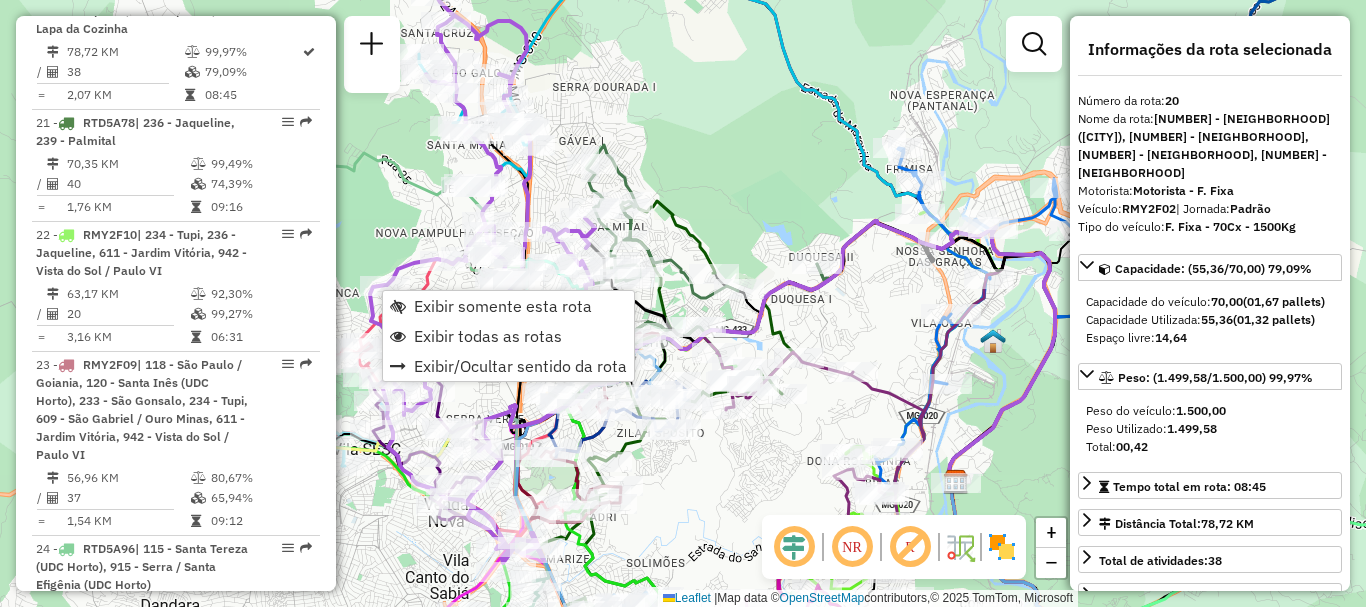 click 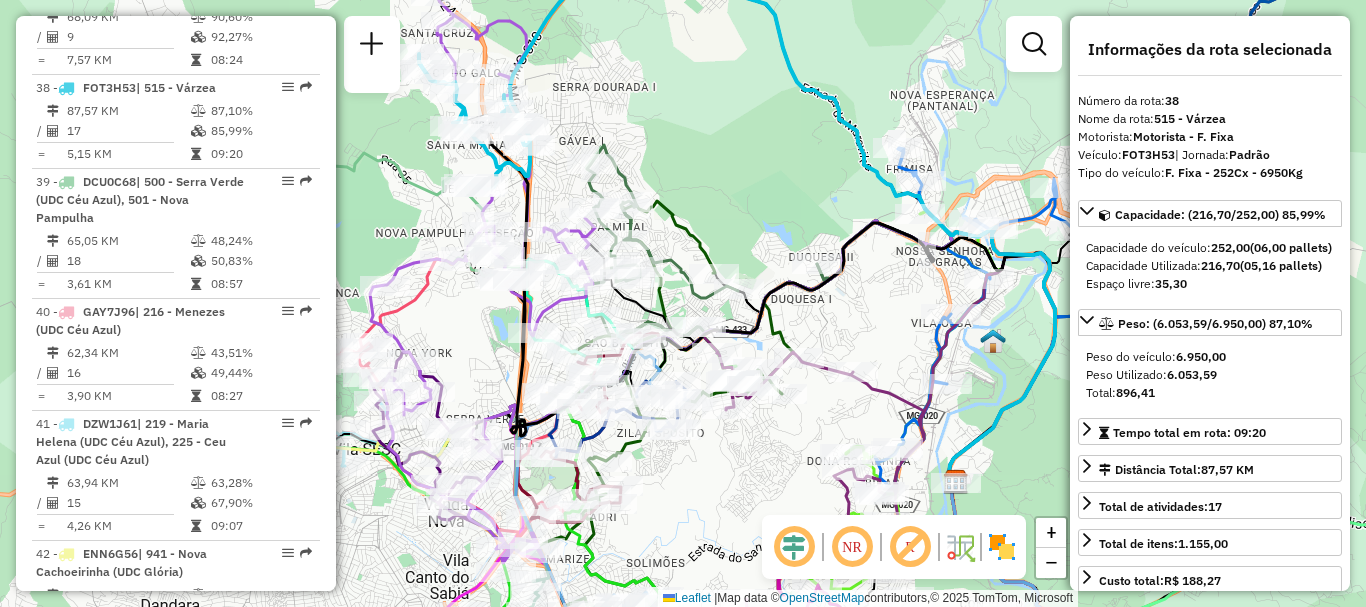 scroll, scrollTop: 5569, scrollLeft: 0, axis: vertical 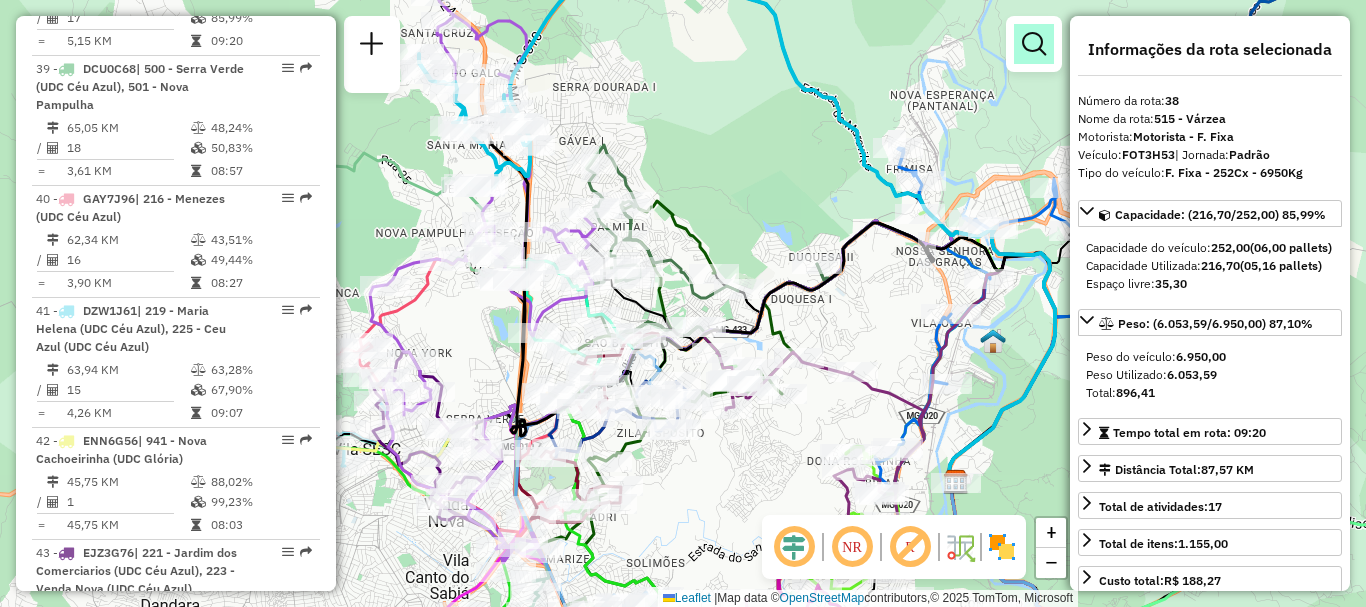 click at bounding box center [1034, 44] 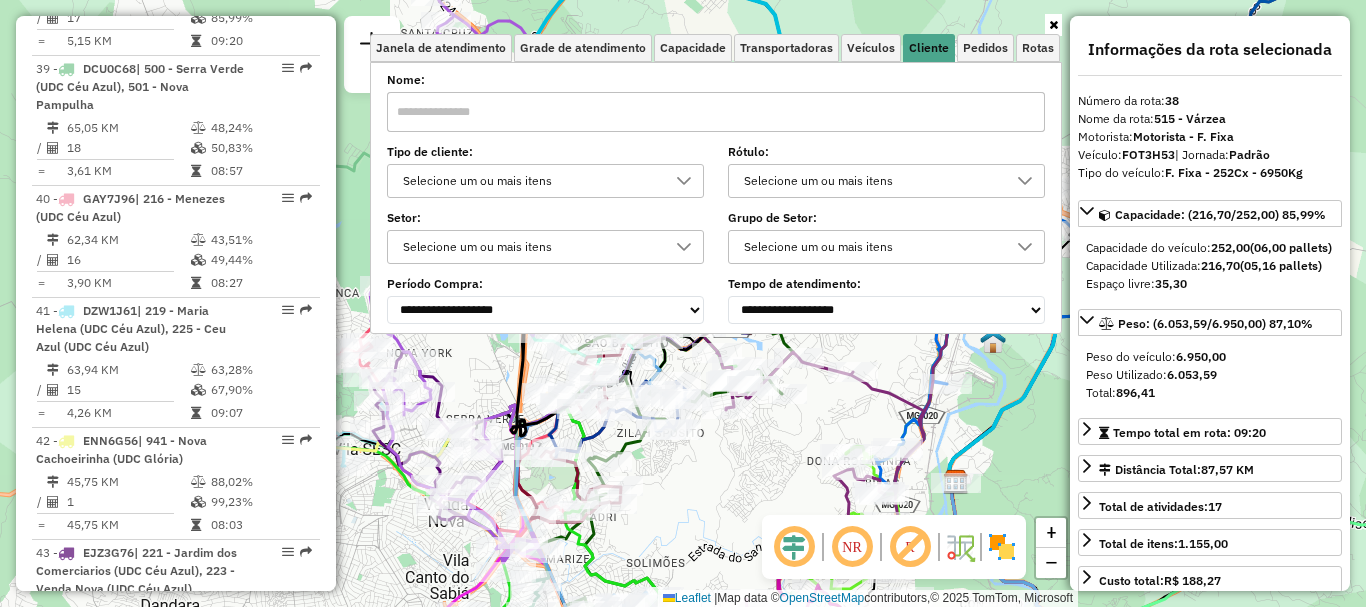 click at bounding box center [716, 112] 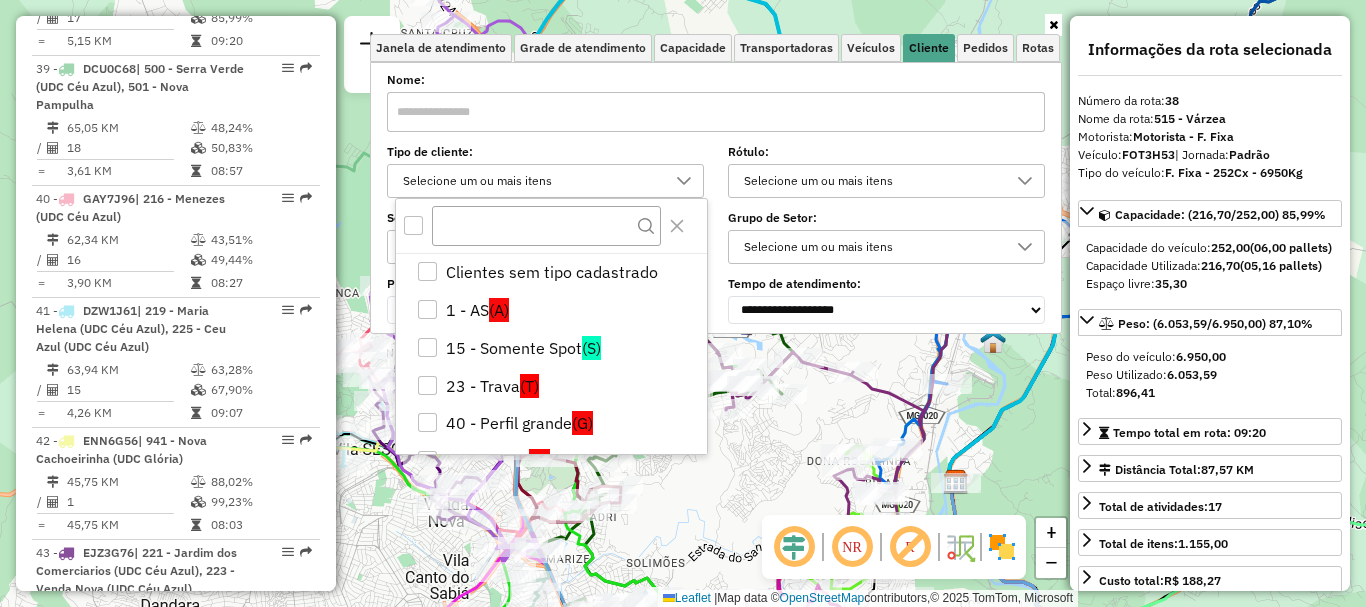 click on "Selecione um ou mais itens" at bounding box center [530, 181] 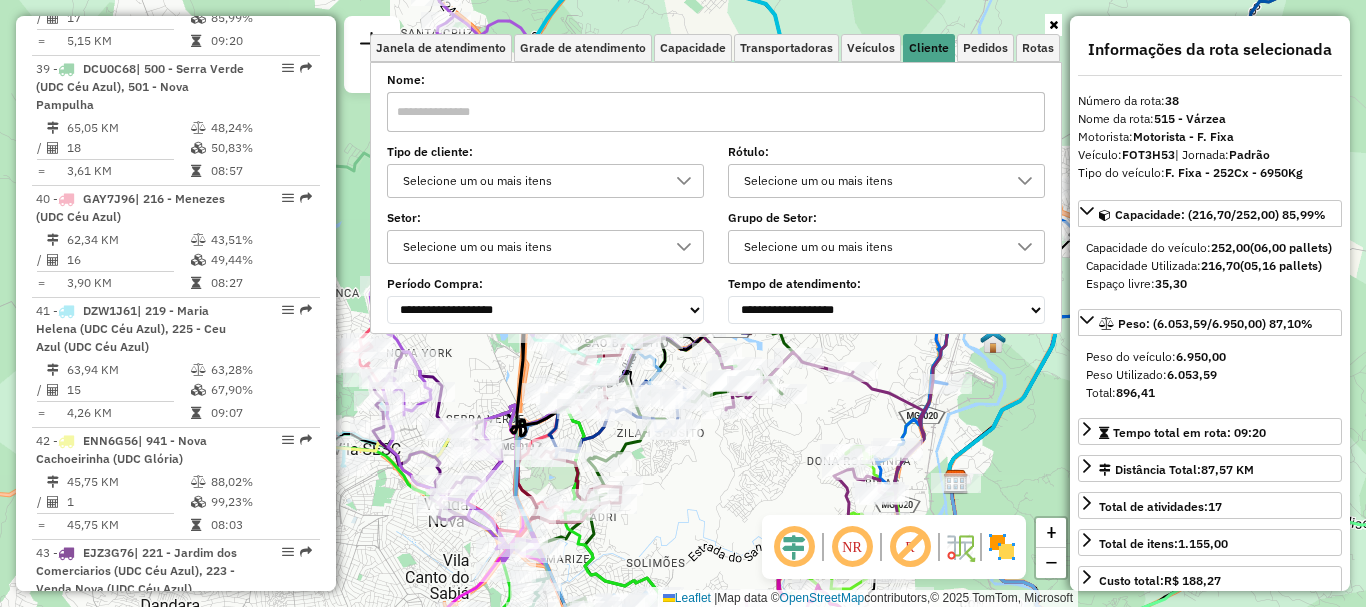 click on "Selecione um ou mais itens" at bounding box center [871, 247] 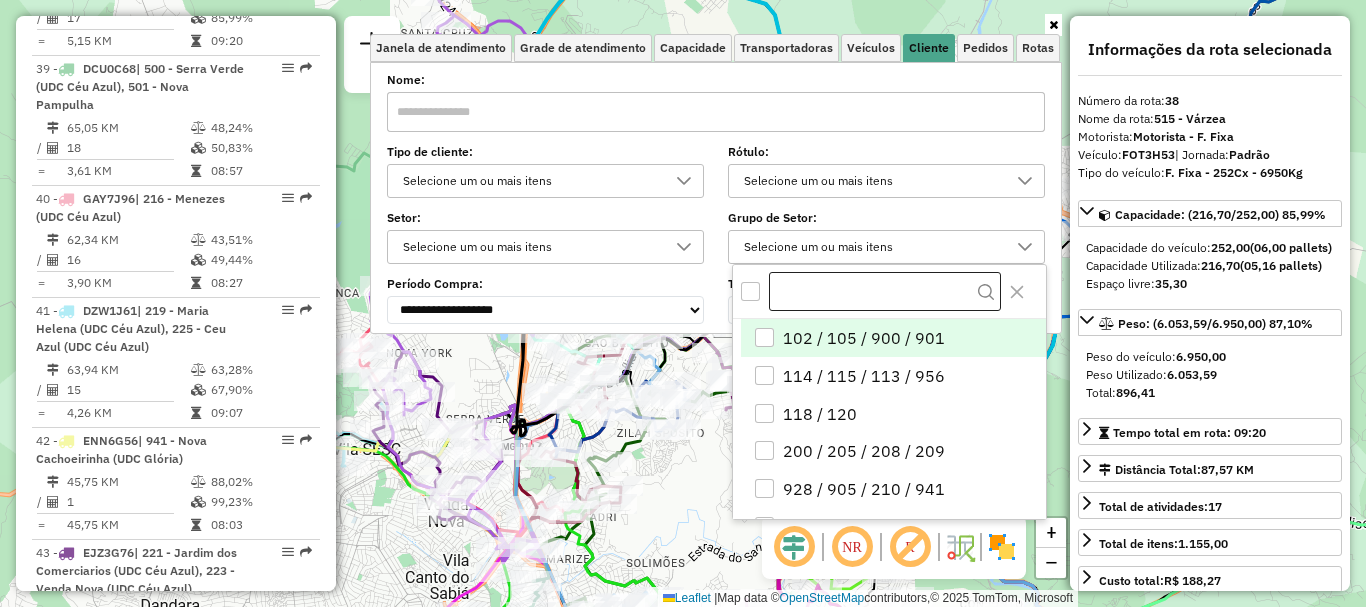 scroll, scrollTop: 12, scrollLeft: 69, axis: both 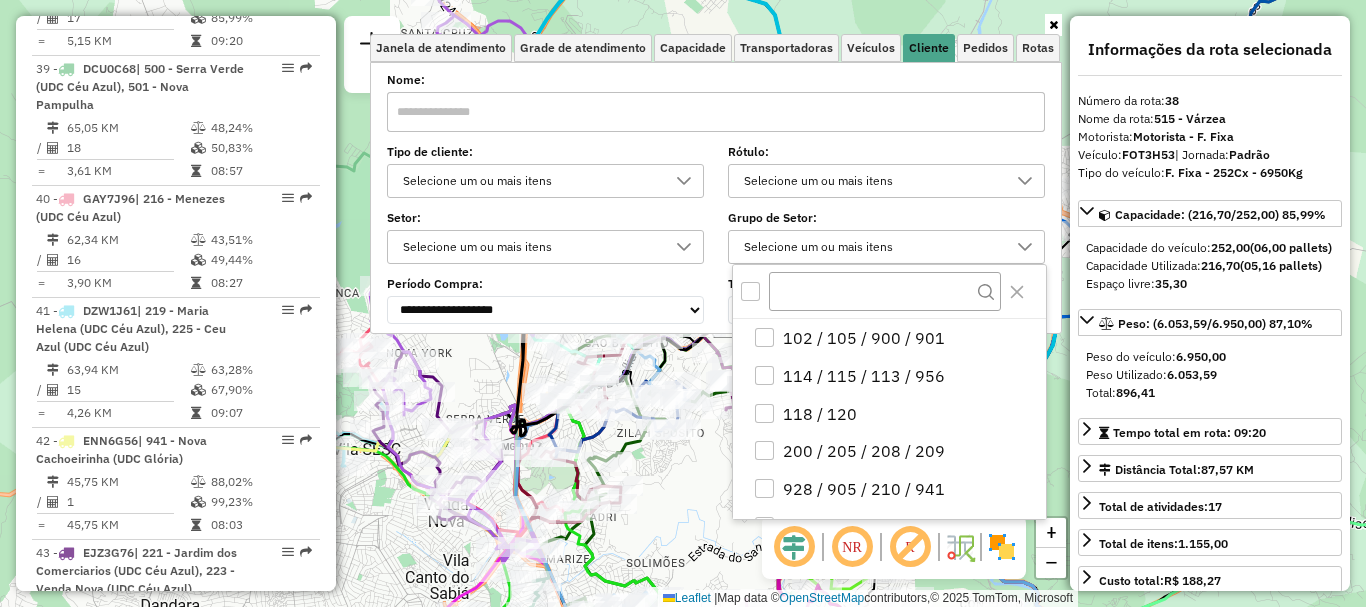 drag, startPoint x: 804, startPoint y: 236, endPoint x: 823, endPoint y: 257, distance: 28.319605 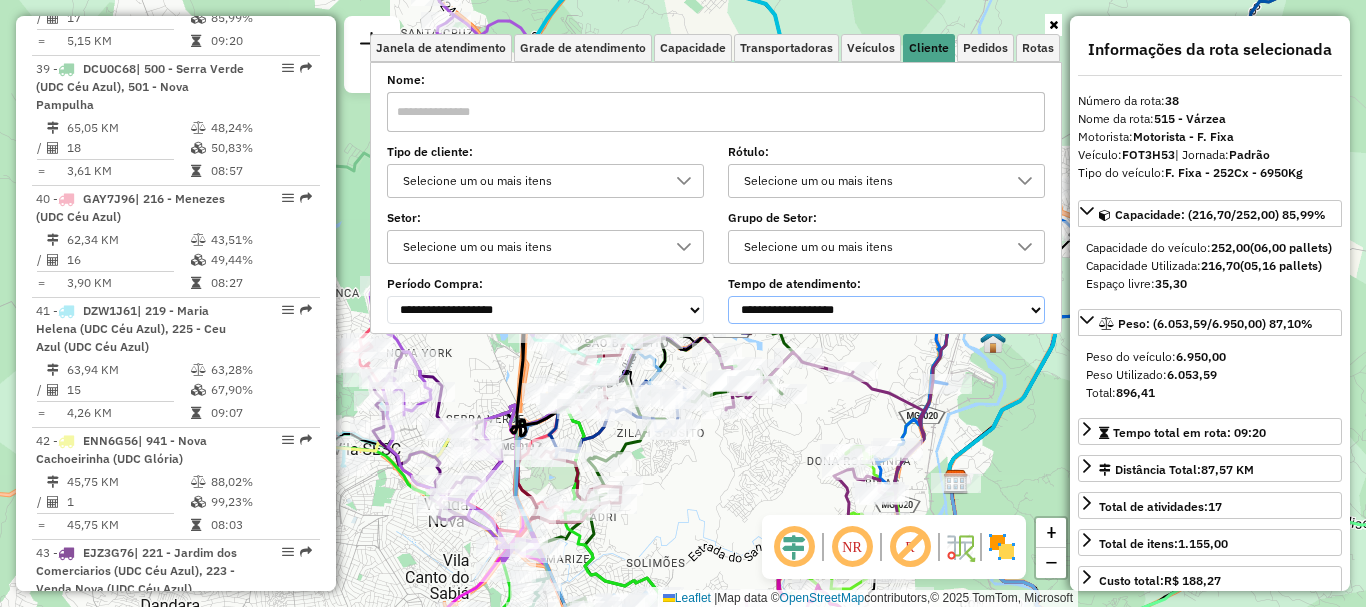 click on "**********" at bounding box center [886, 310] 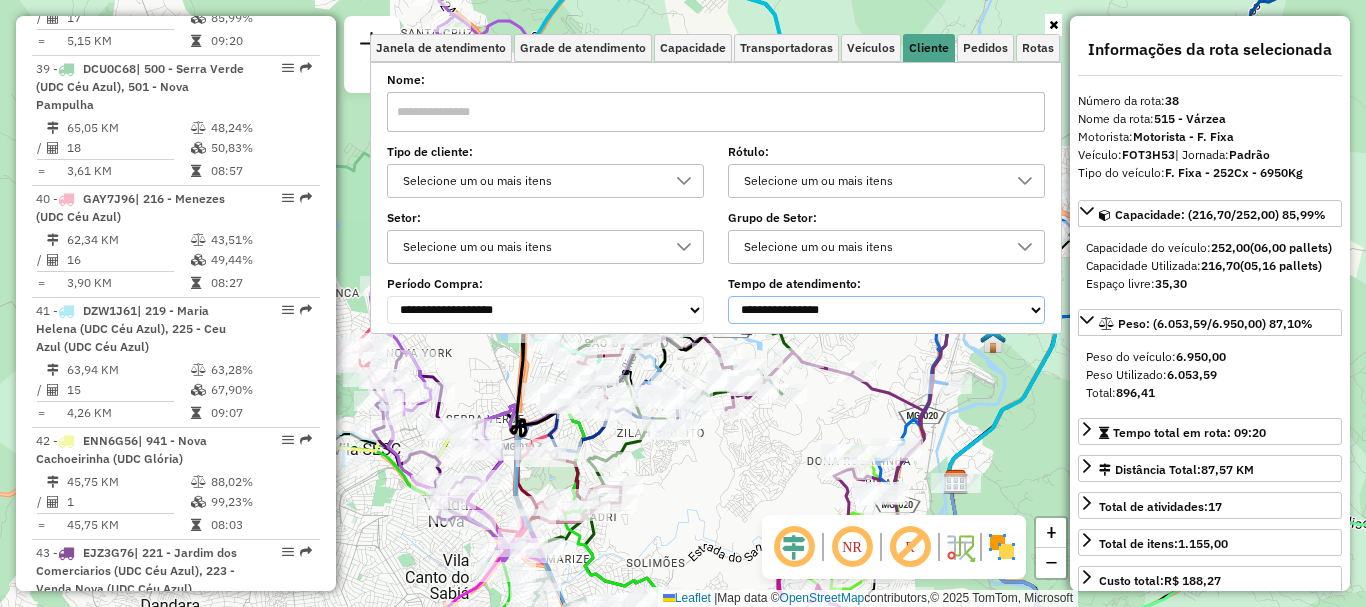 click on "**********" at bounding box center (886, 310) 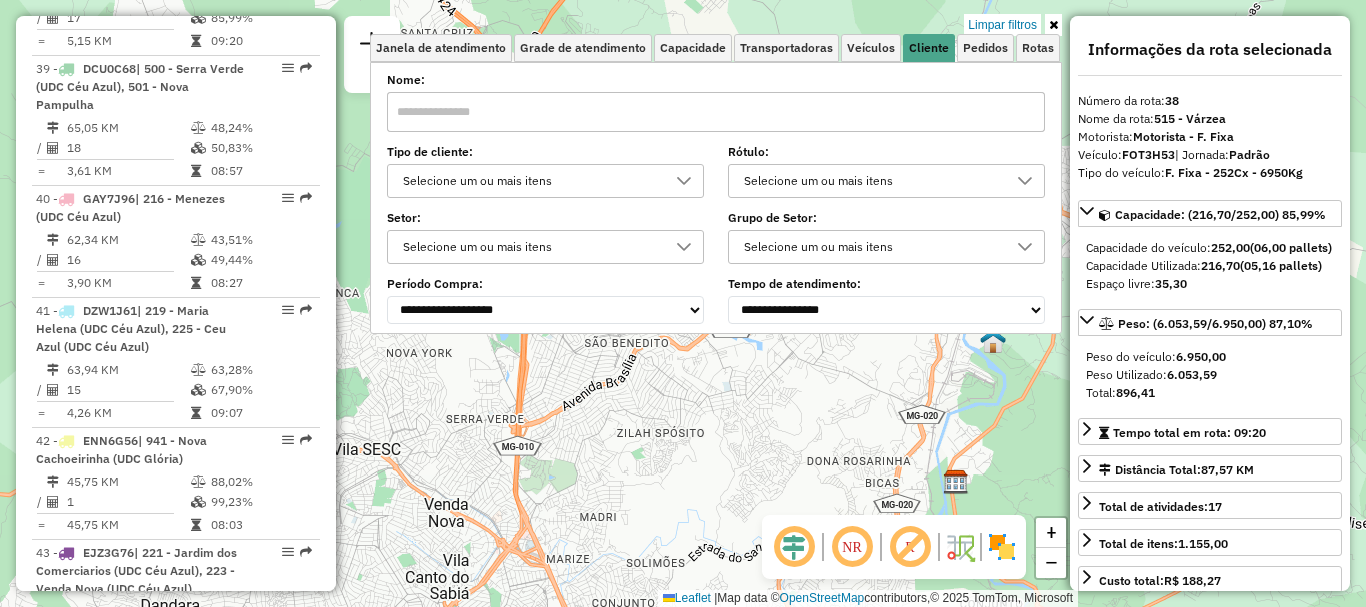 click at bounding box center (1053, 25) 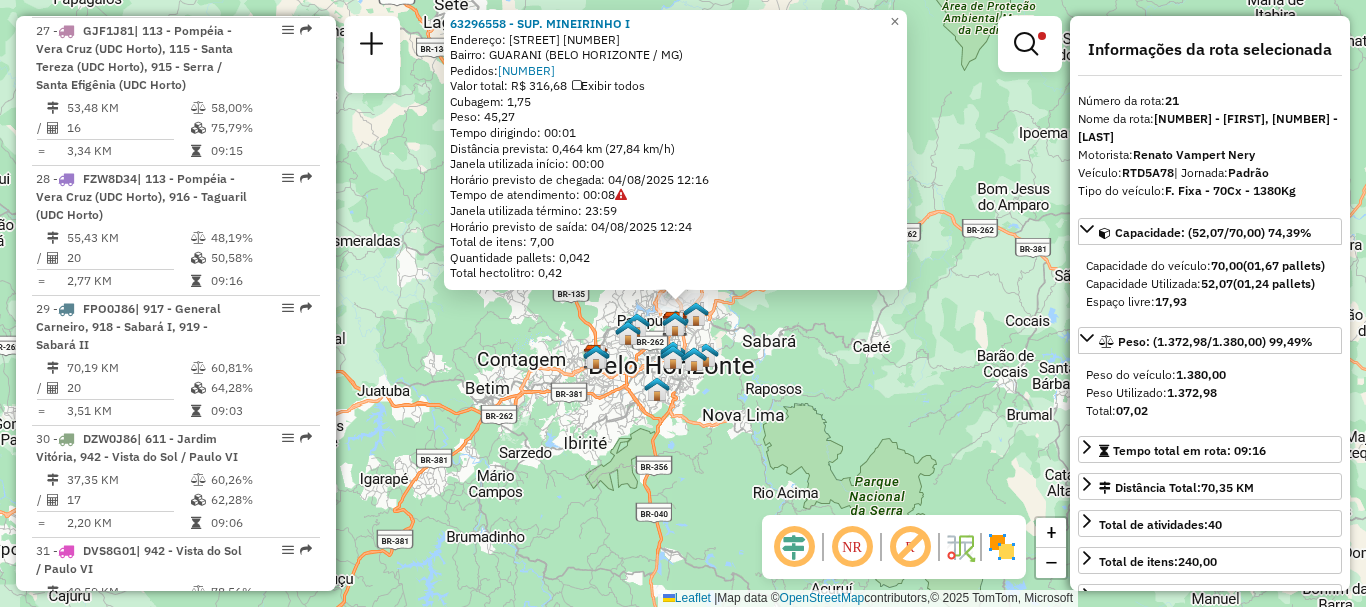 scroll, scrollTop: 3449, scrollLeft: 0, axis: vertical 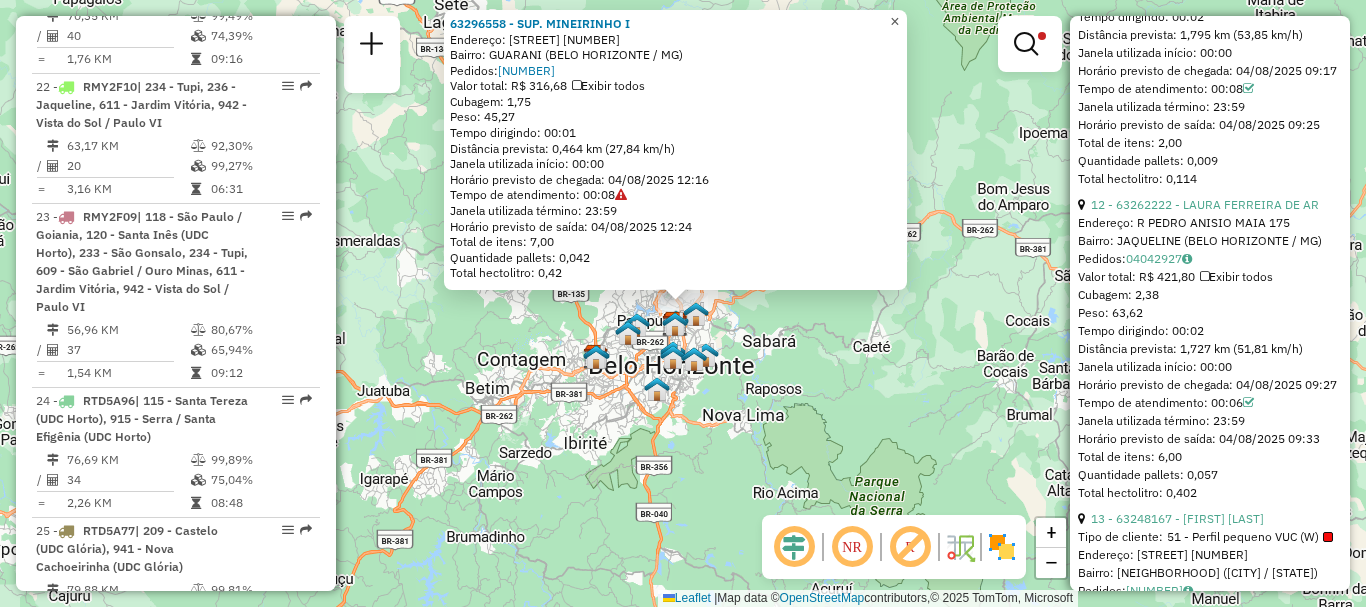 click on "×" 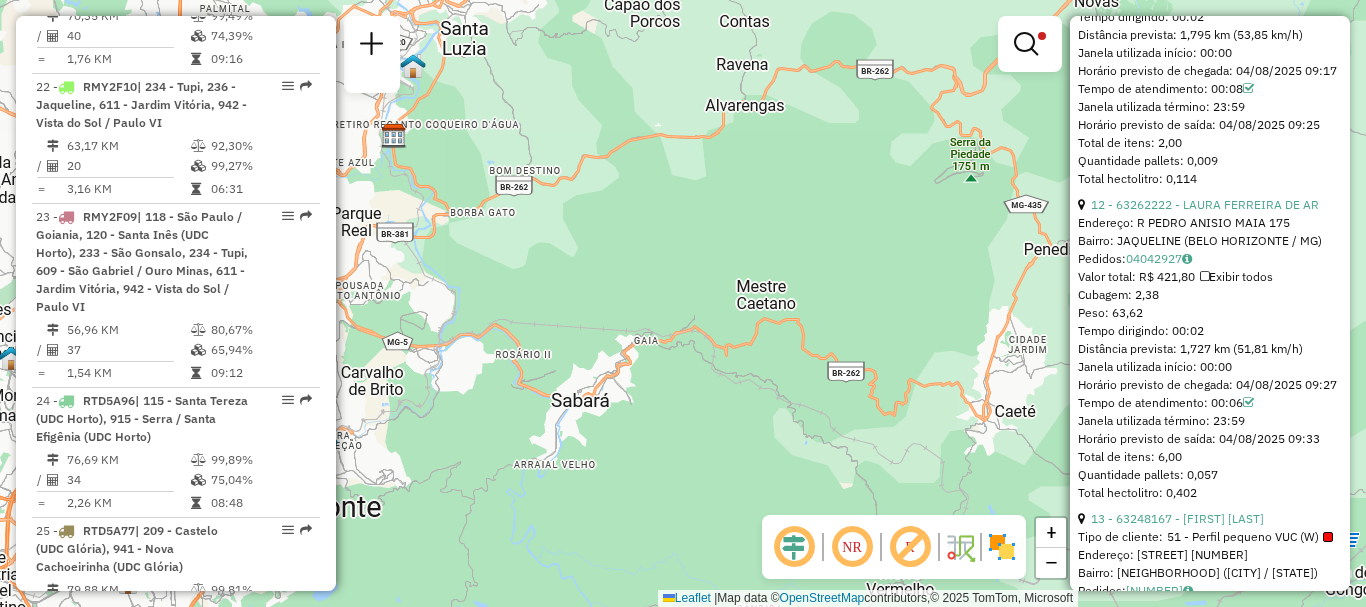 drag, startPoint x: 684, startPoint y: 263, endPoint x: 1101, endPoint y: 256, distance: 417.05875 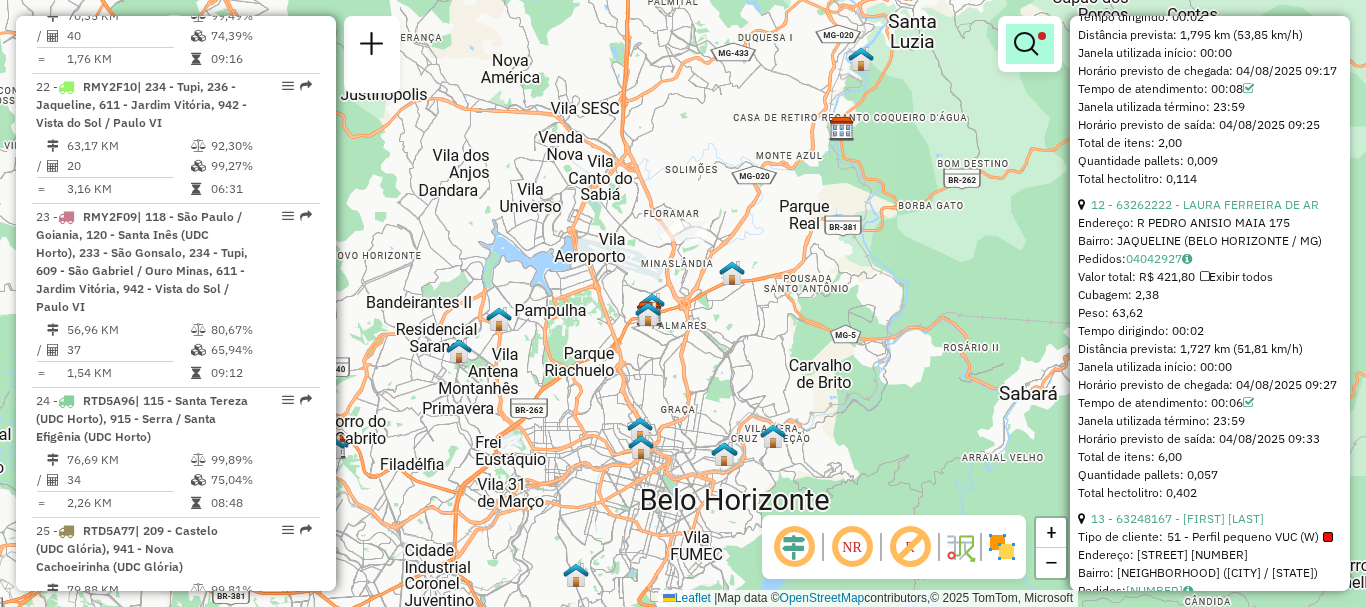 click at bounding box center (1026, 44) 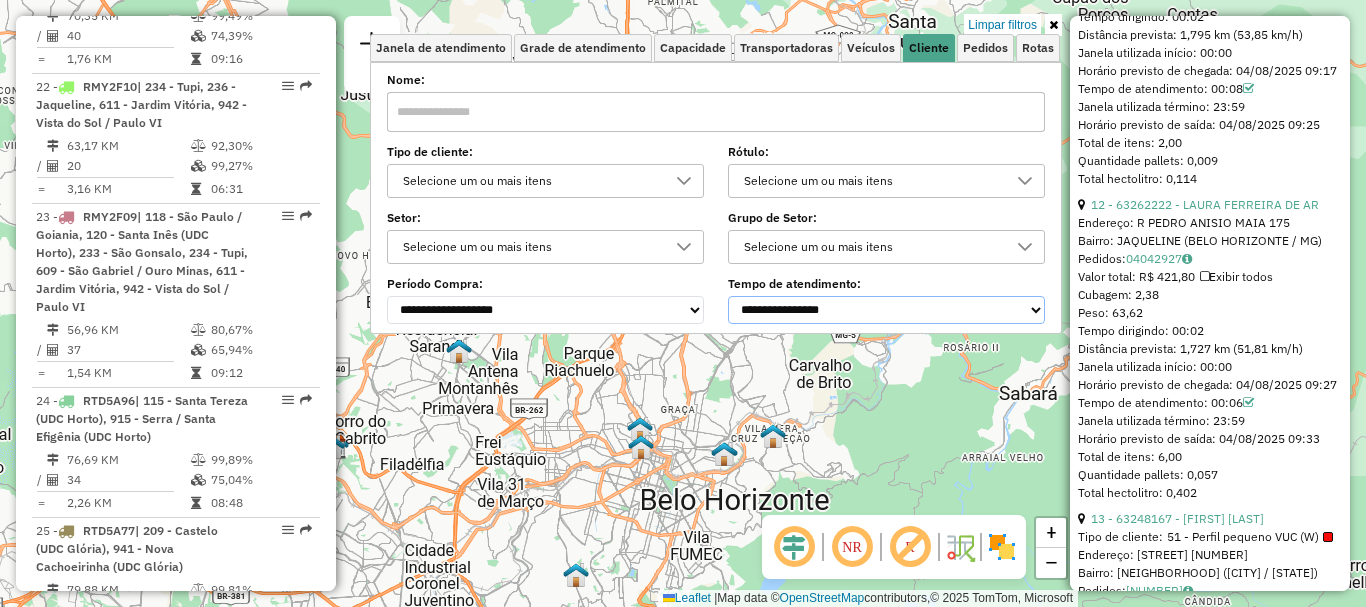 click on "**********" at bounding box center [886, 310] 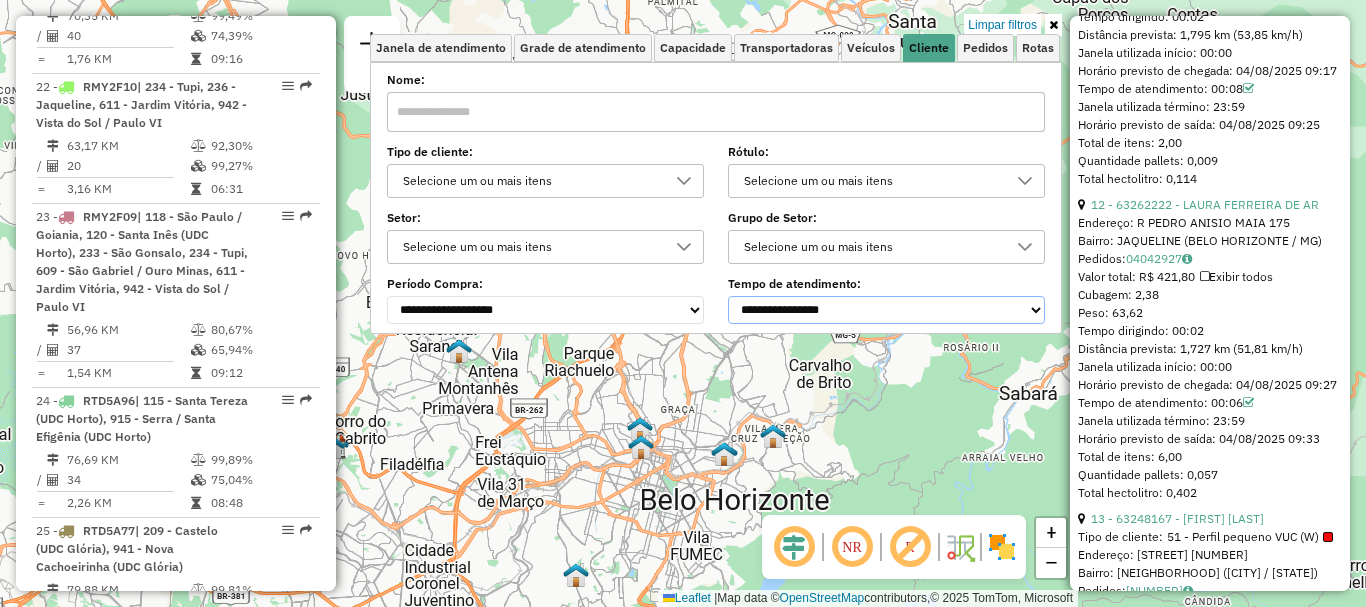 select on "**********" 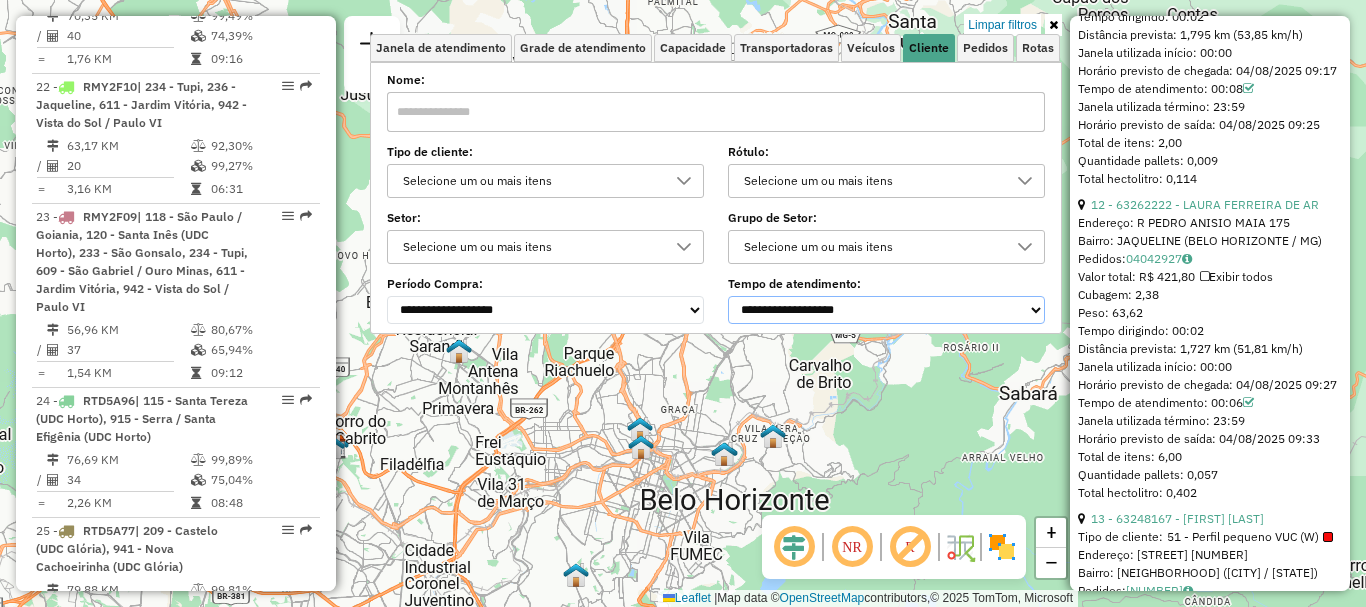 click on "**********" at bounding box center (886, 310) 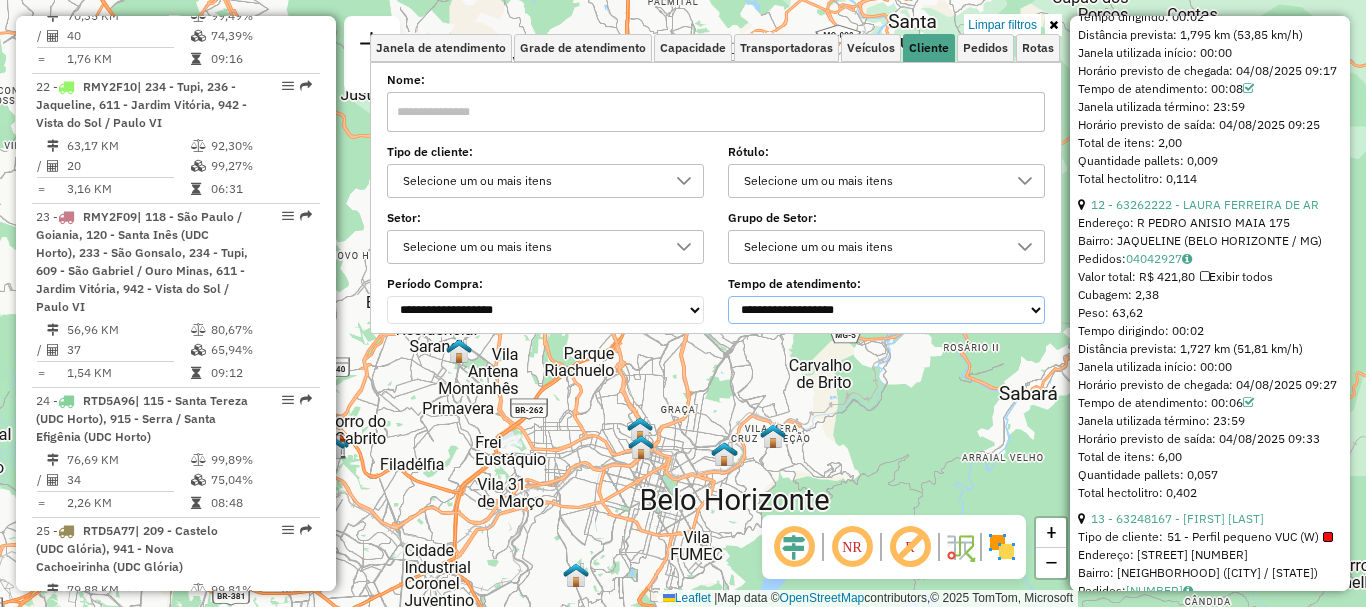 click on "**********" at bounding box center (886, 310) 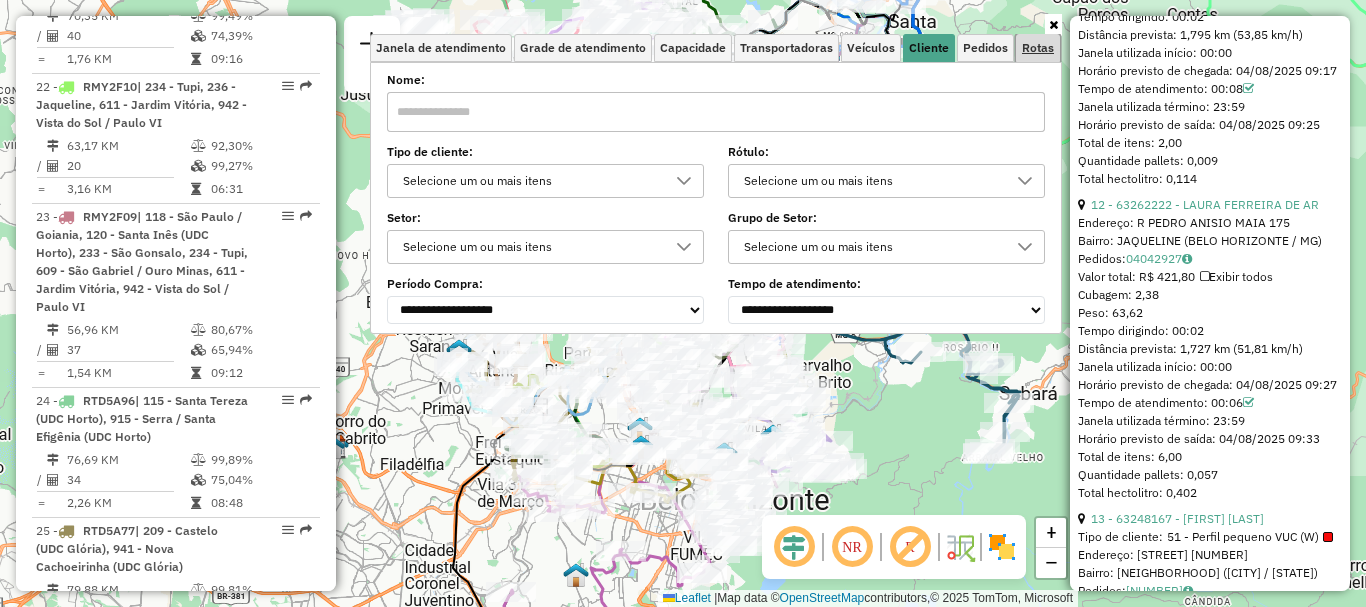 click on "Rotas" at bounding box center [1038, 48] 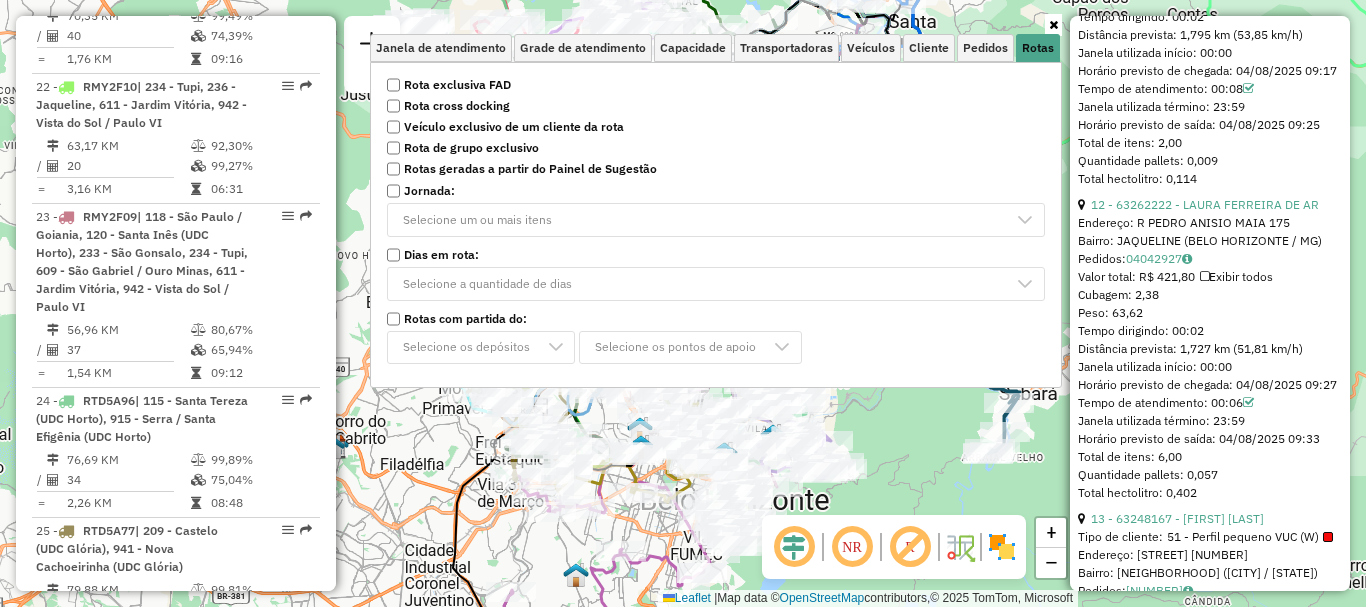 click on "Rota cross docking" at bounding box center [716, 106] 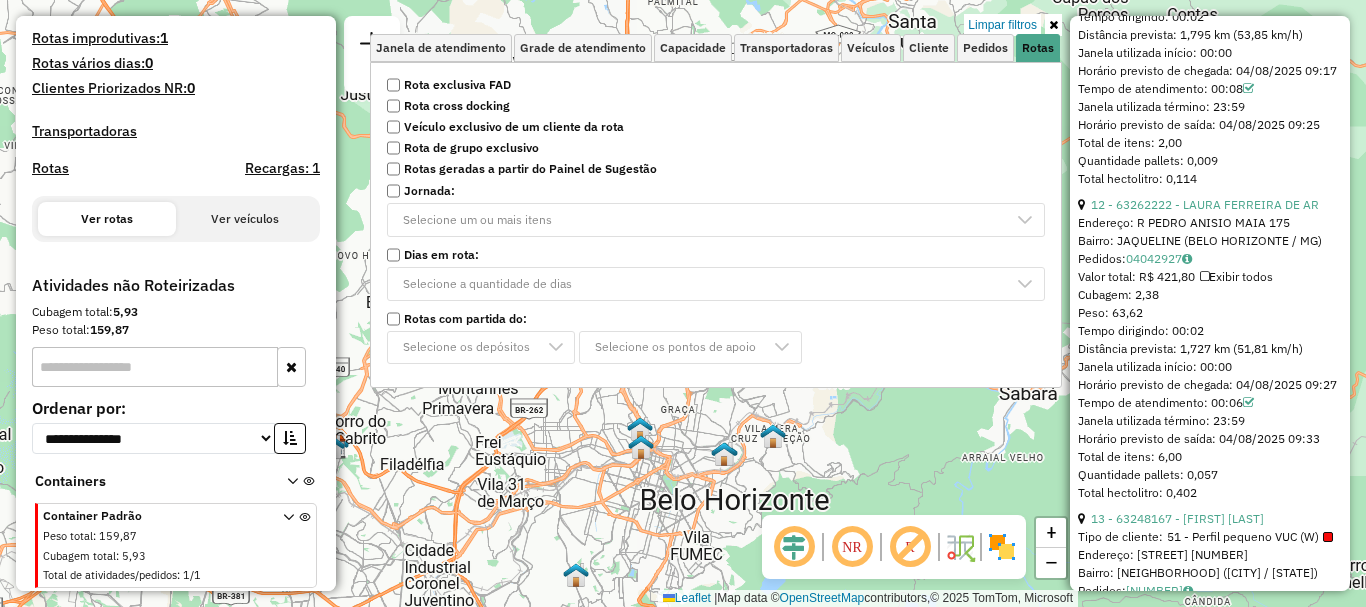 click at bounding box center [1053, 25] 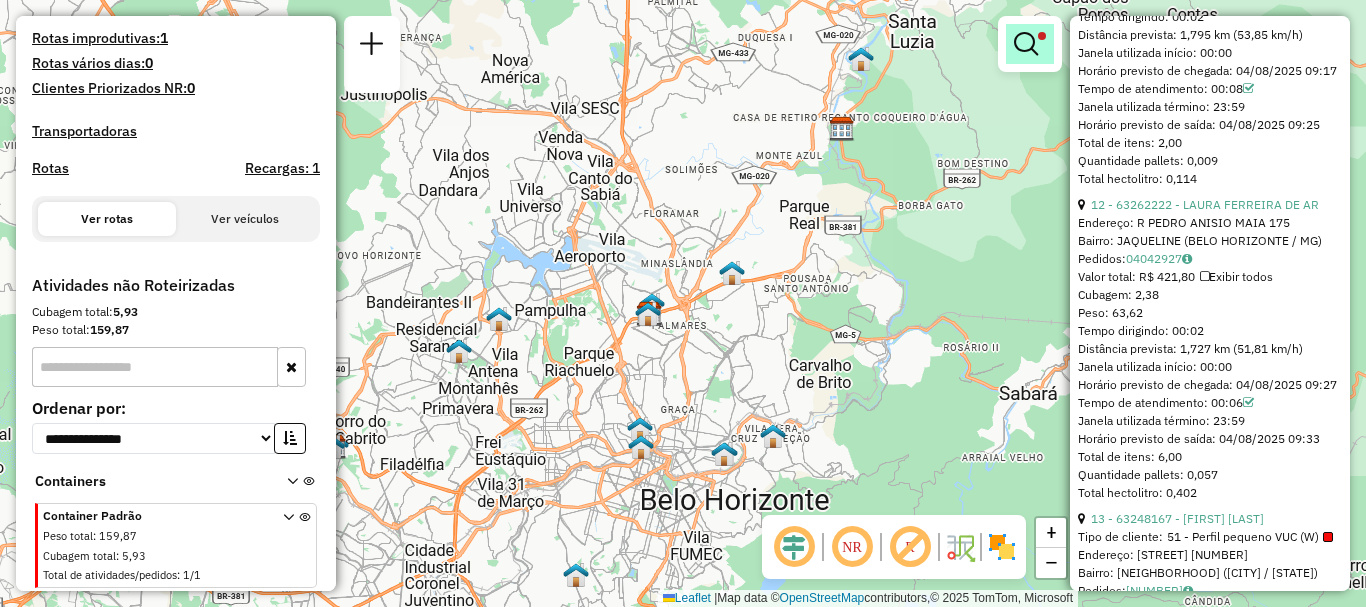 click at bounding box center (1042, 36) 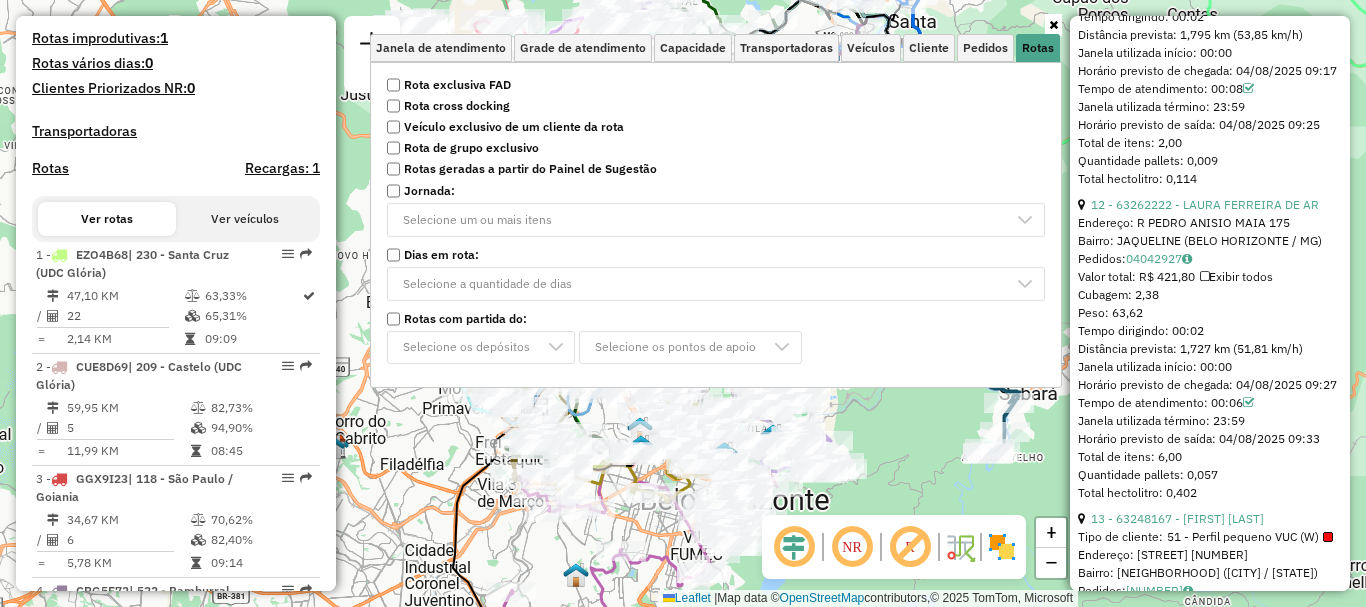 scroll, scrollTop: 3449, scrollLeft: 0, axis: vertical 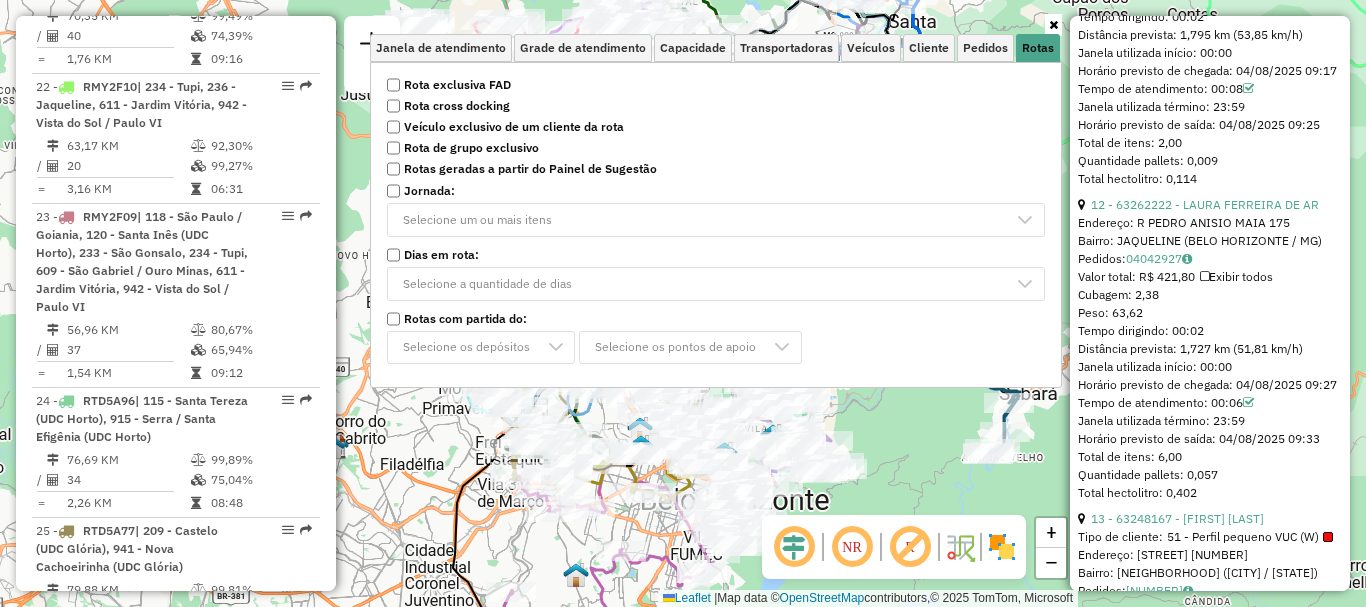 click at bounding box center (1053, 25) 